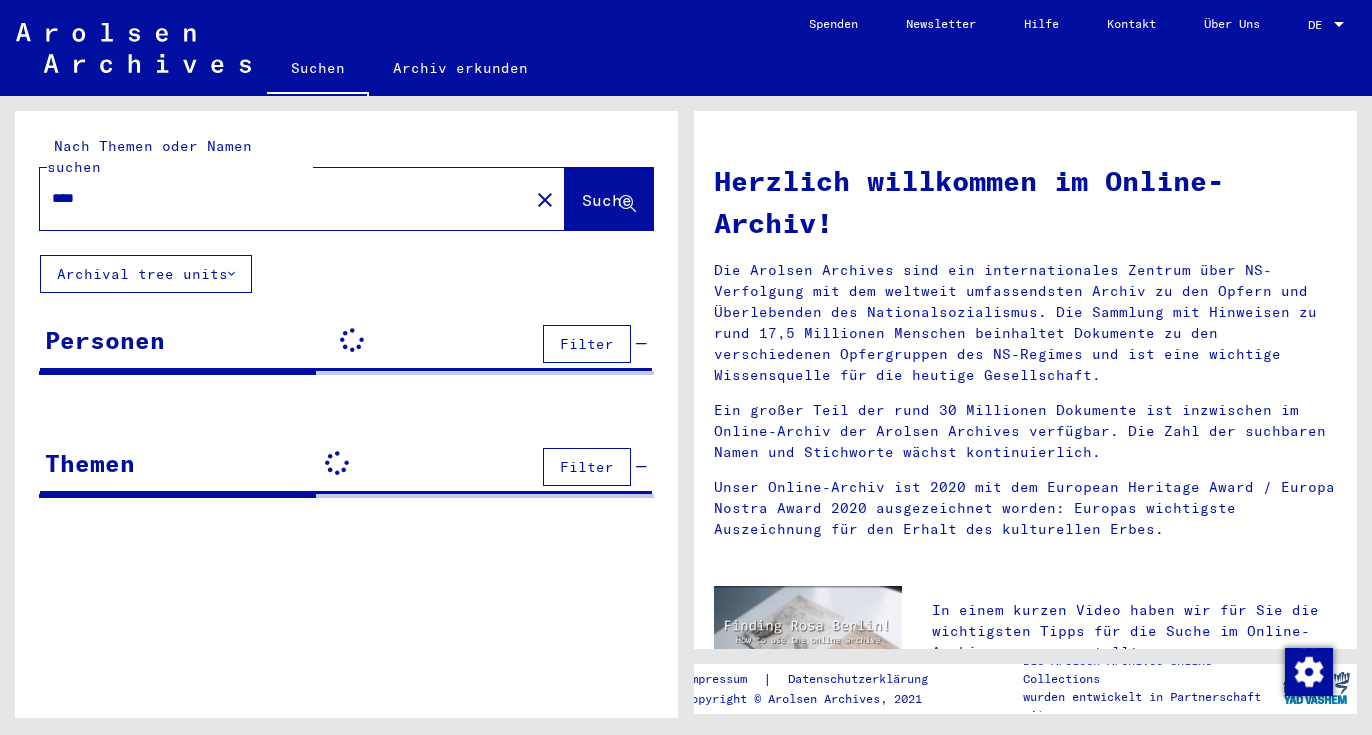 scroll, scrollTop: 0, scrollLeft: 0, axis: both 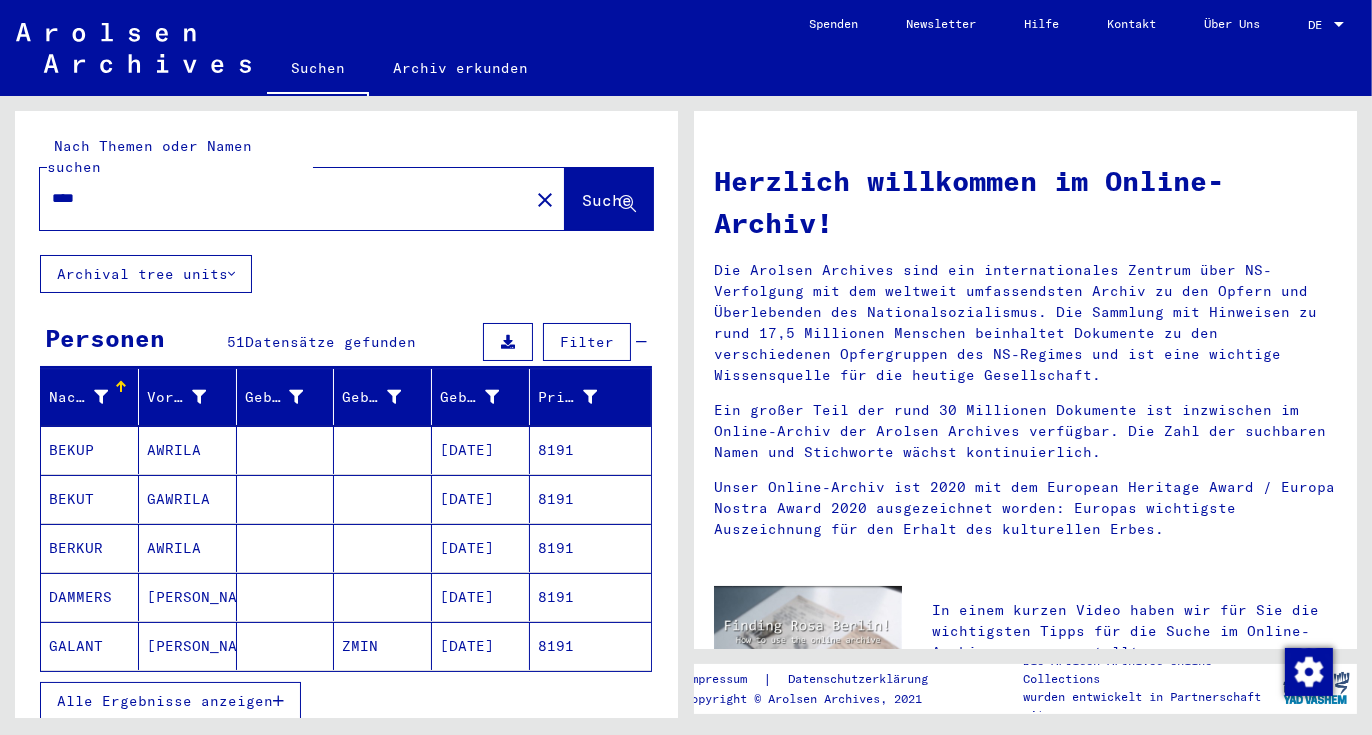drag, startPoint x: 85, startPoint y: 176, endPoint x: 14, endPoint y: 174, distance: 71.02816 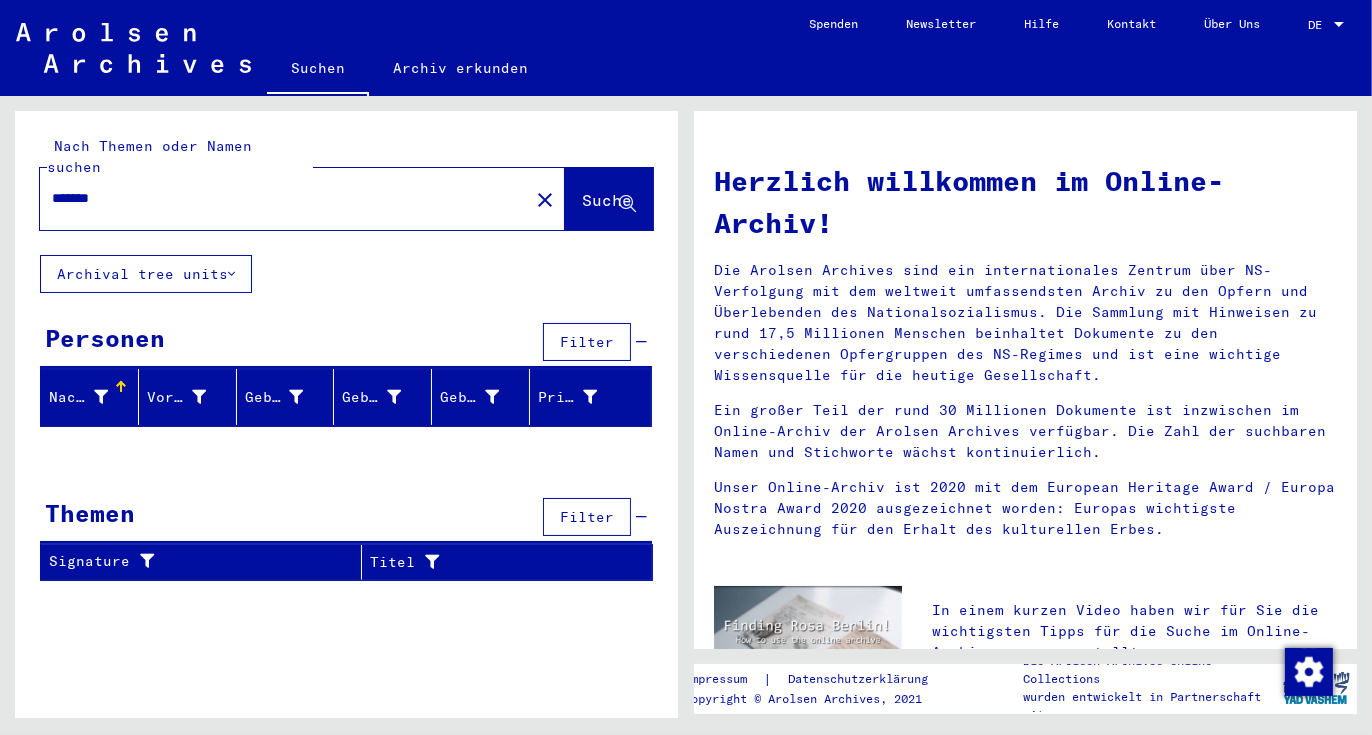 click on "*******" at bounding box center [278, 198] 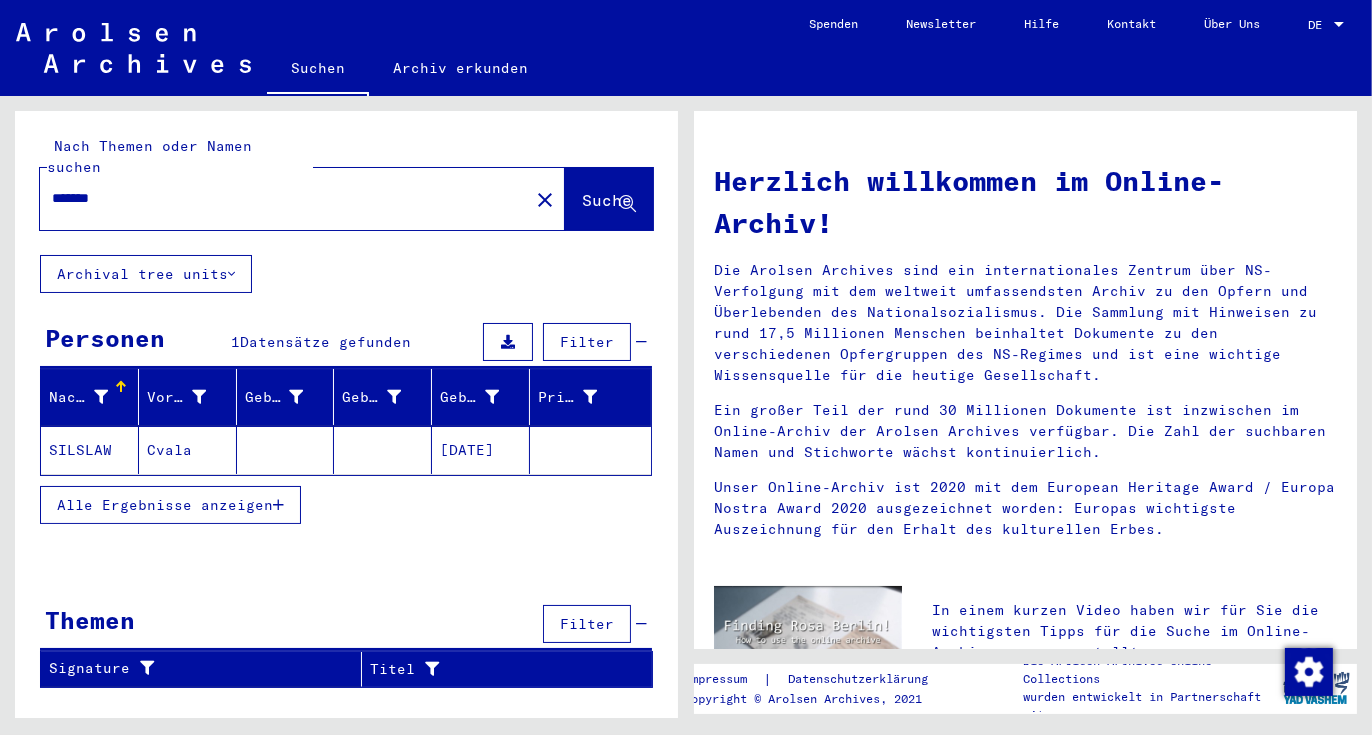 click 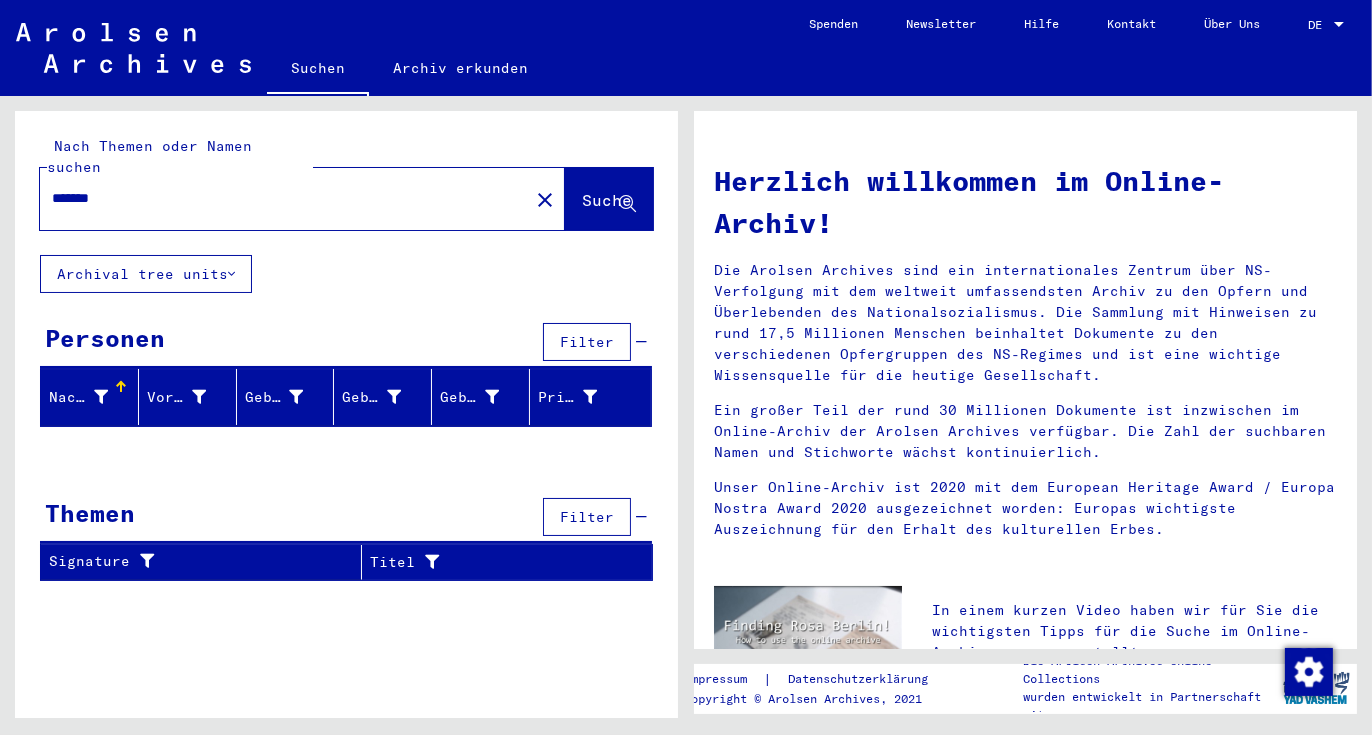 click on "*******" 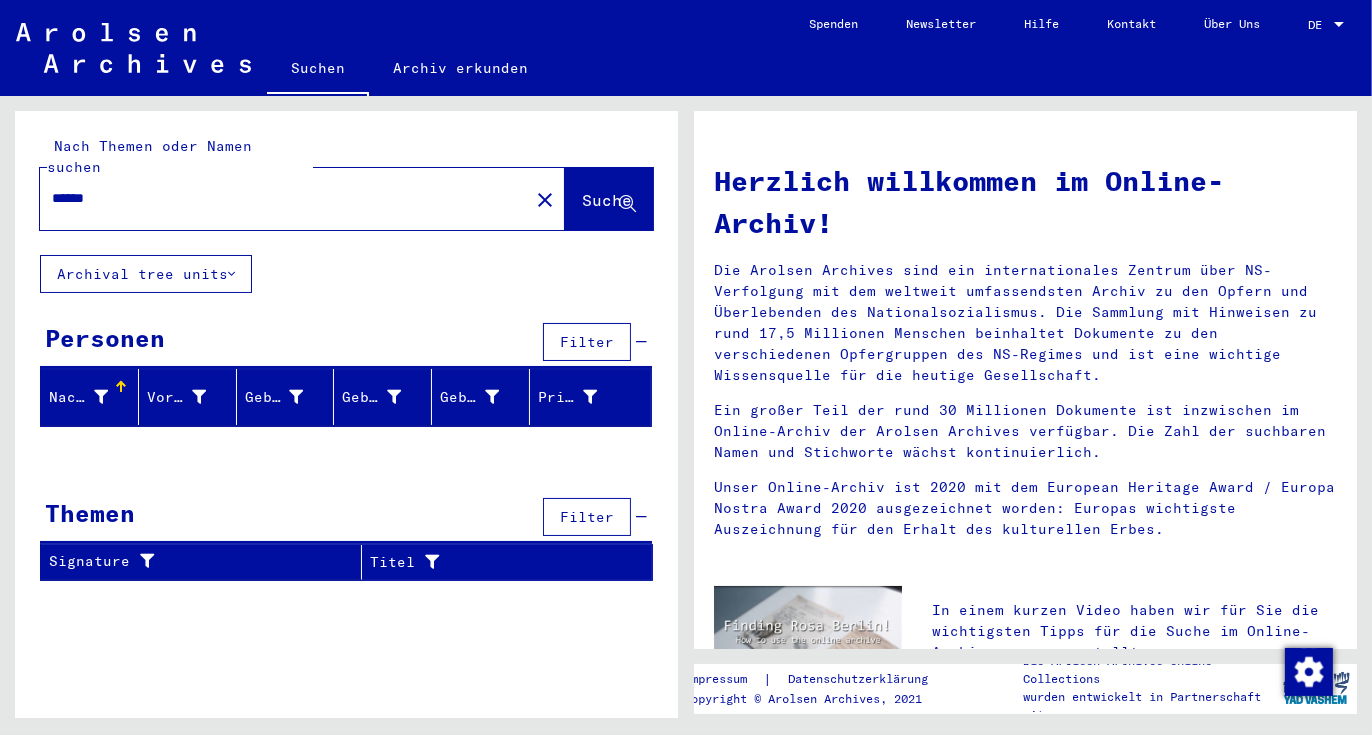 click on "Suche" 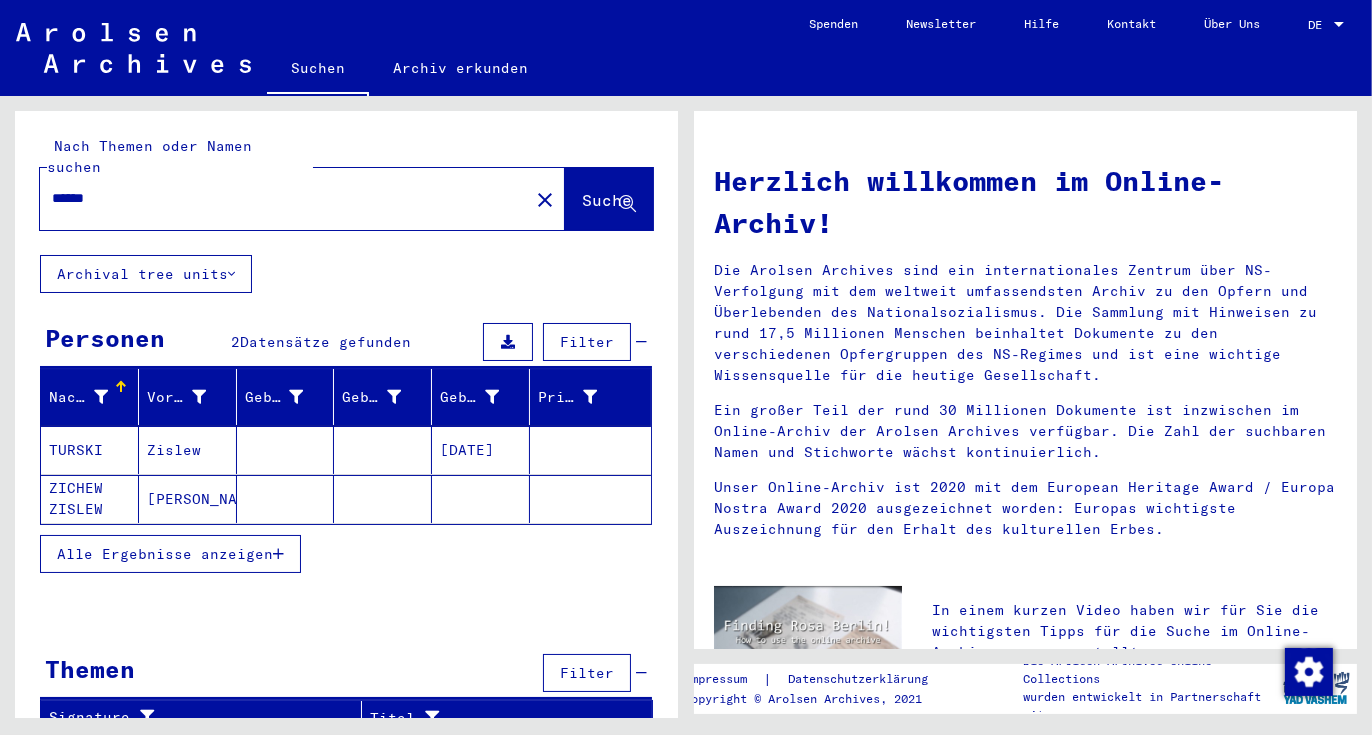 click on "******" at bounding box center [278, 198] 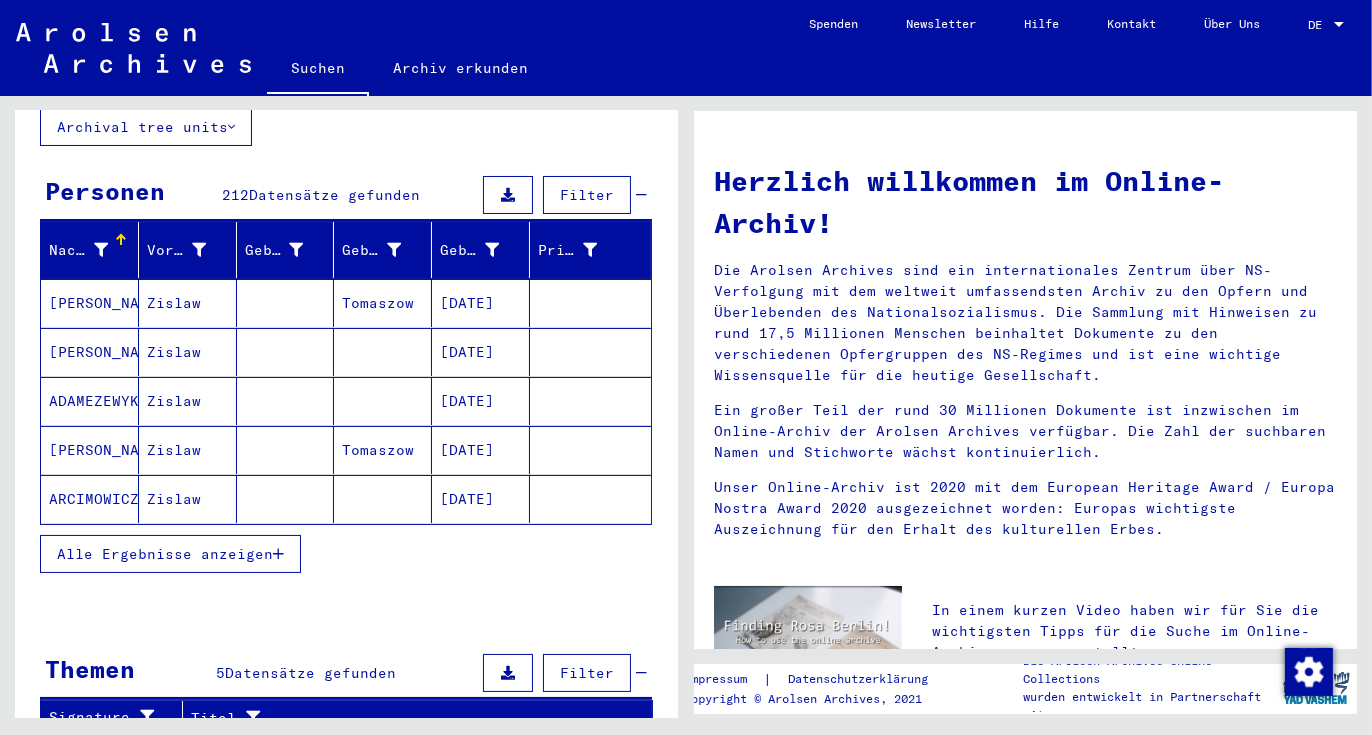 scroll, scrollTop: 166, scrollLeft: 0, axis: vertical 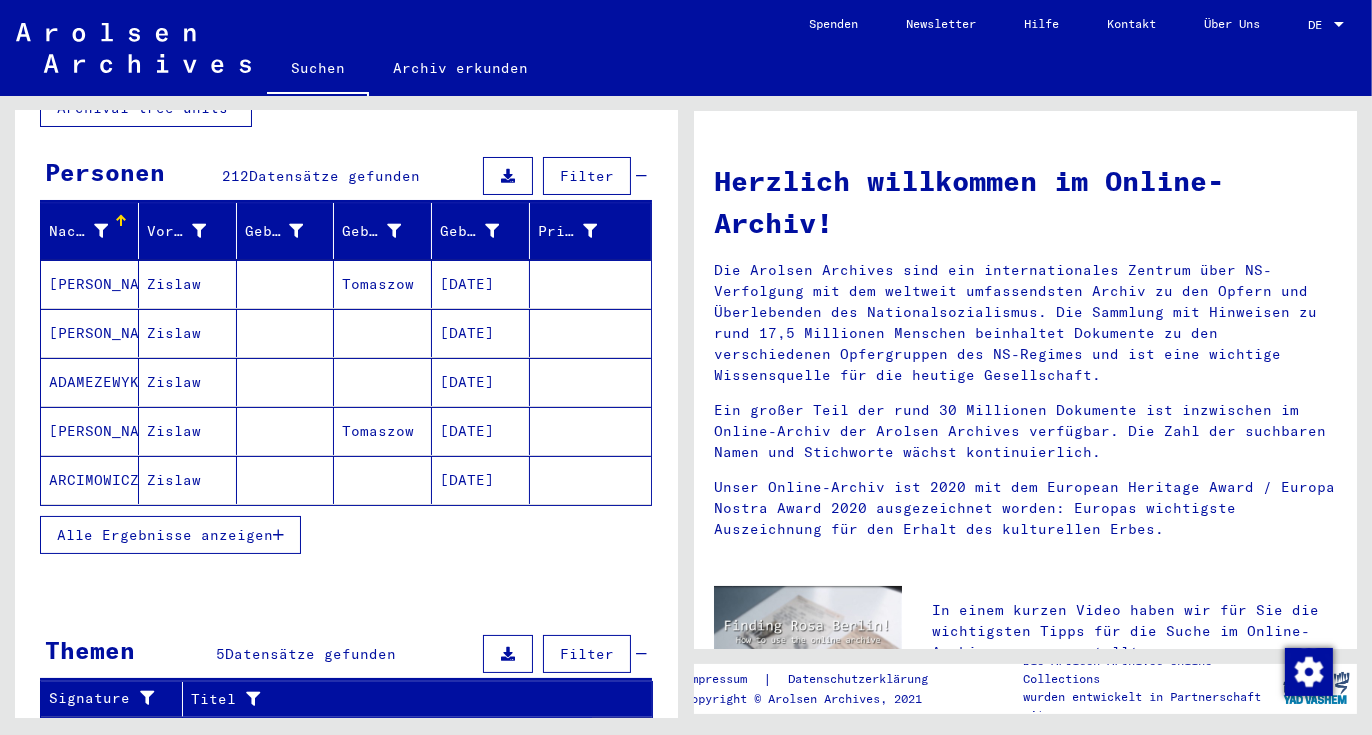 click on "Alle Ergebnisse anzeigen" at bounding box center [170, 535] 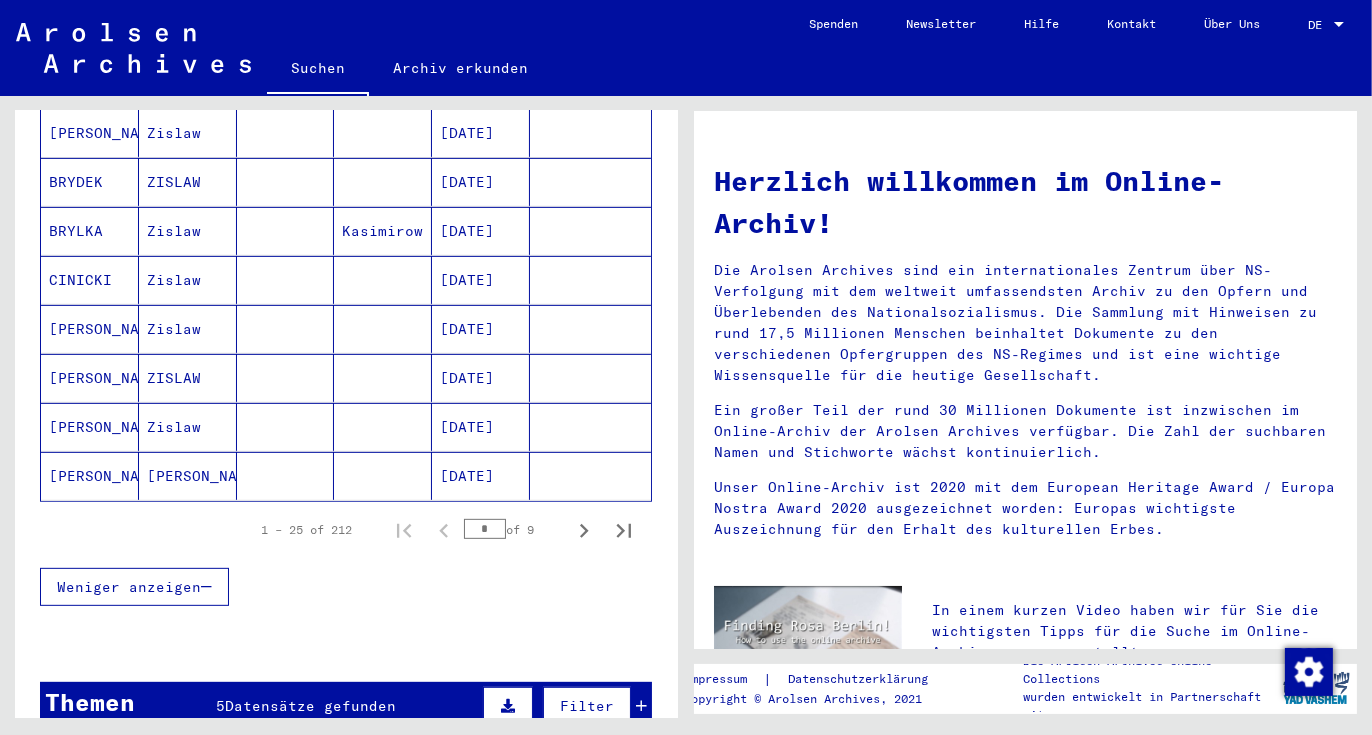 scroll, scrollTop: 1166, scrollLeft: 0, axis: vertical 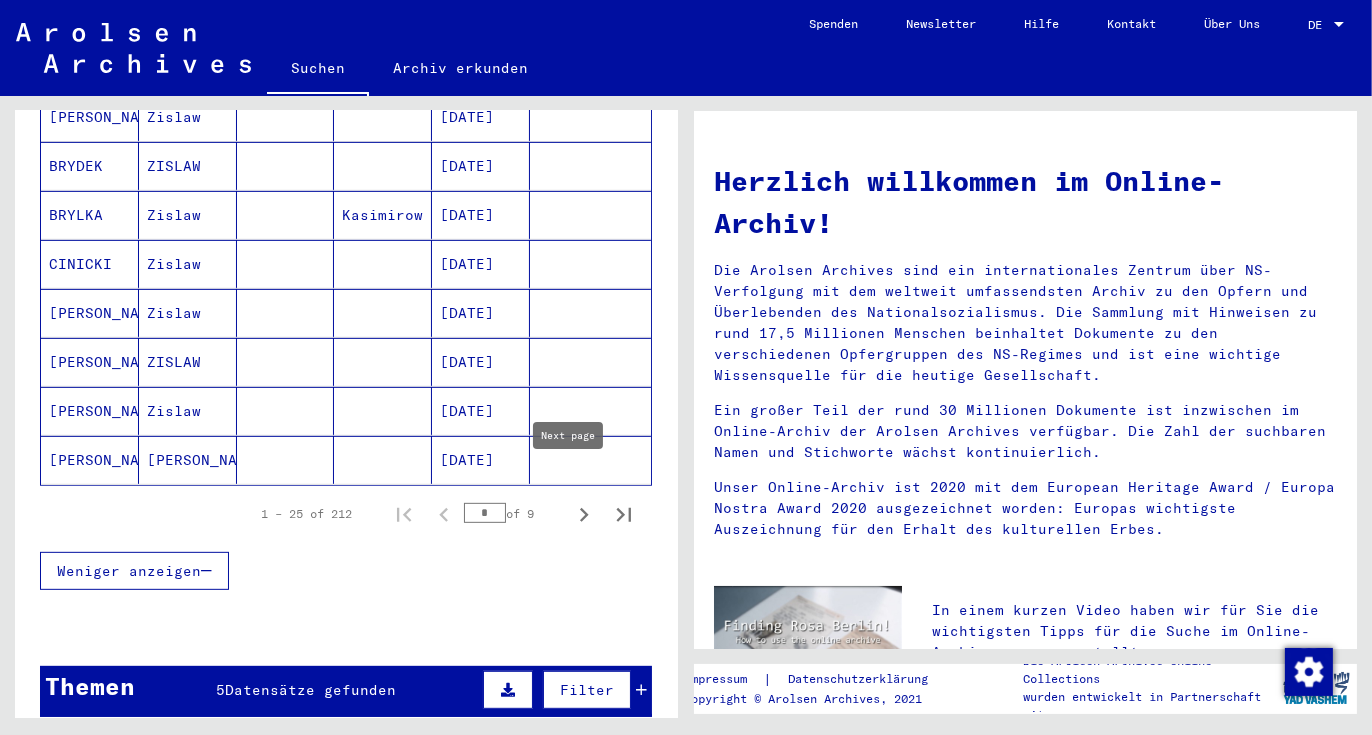 click 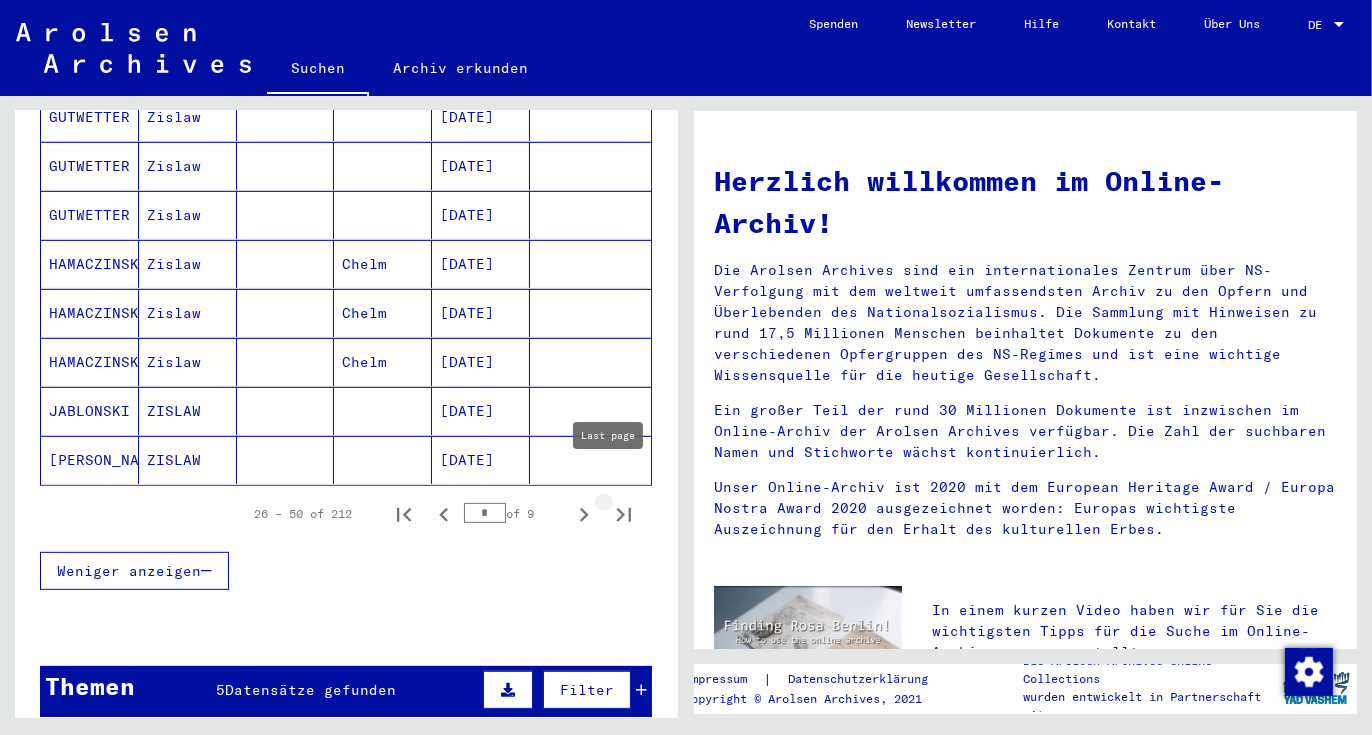 click 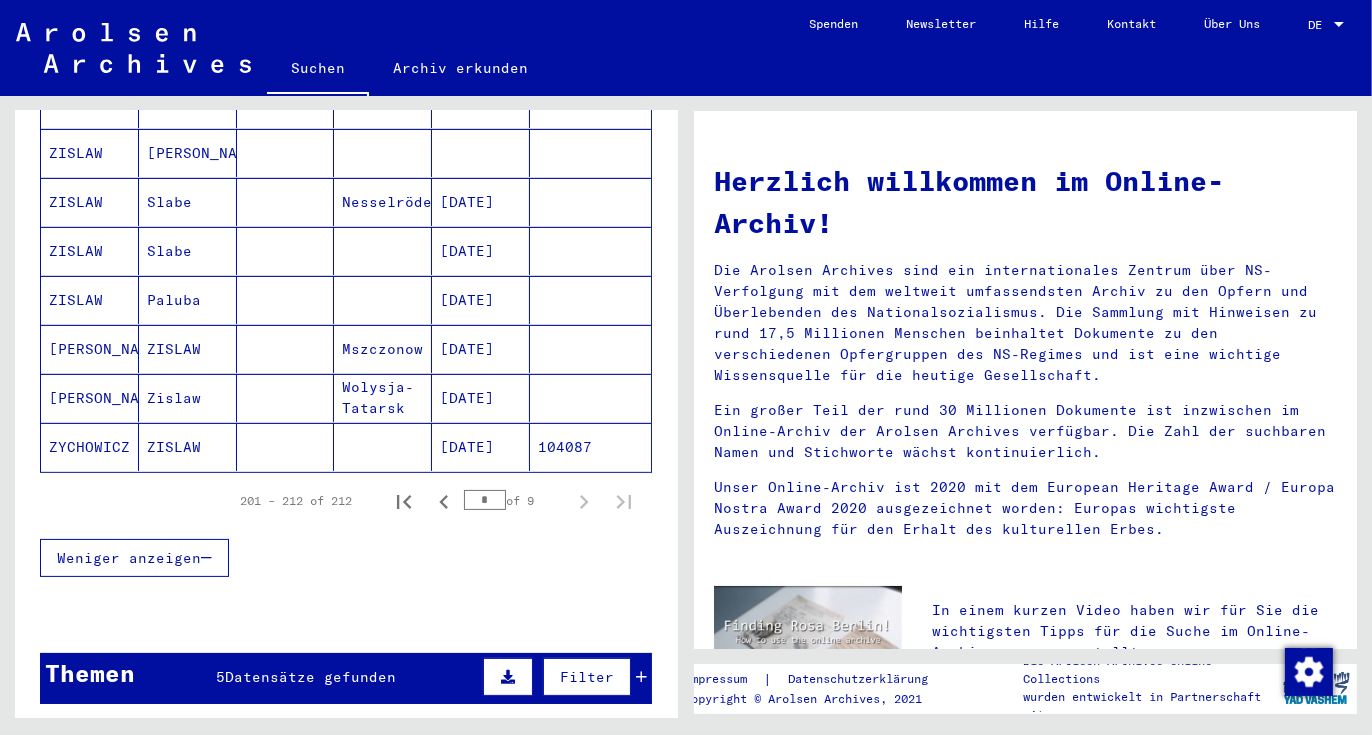 scroll, scrollTop: 637, scrollLeft: 0, axis: vertical 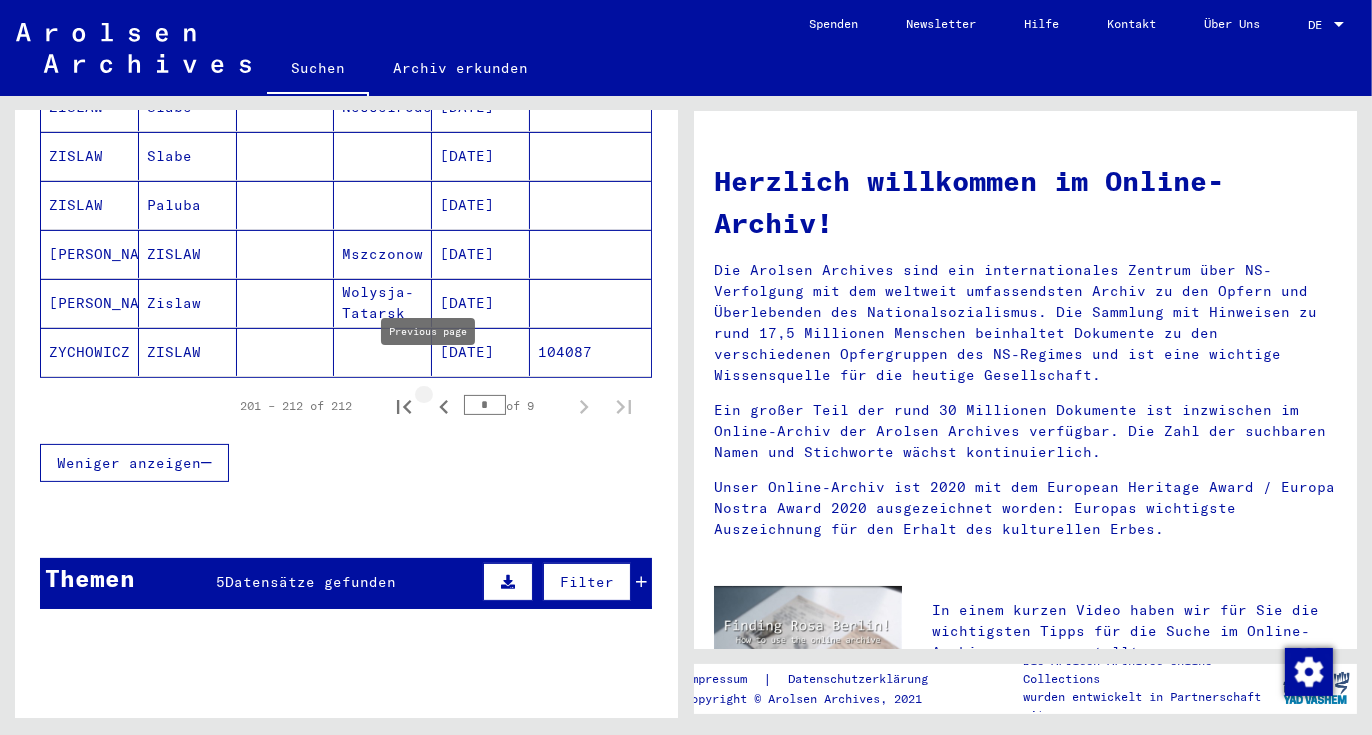 click 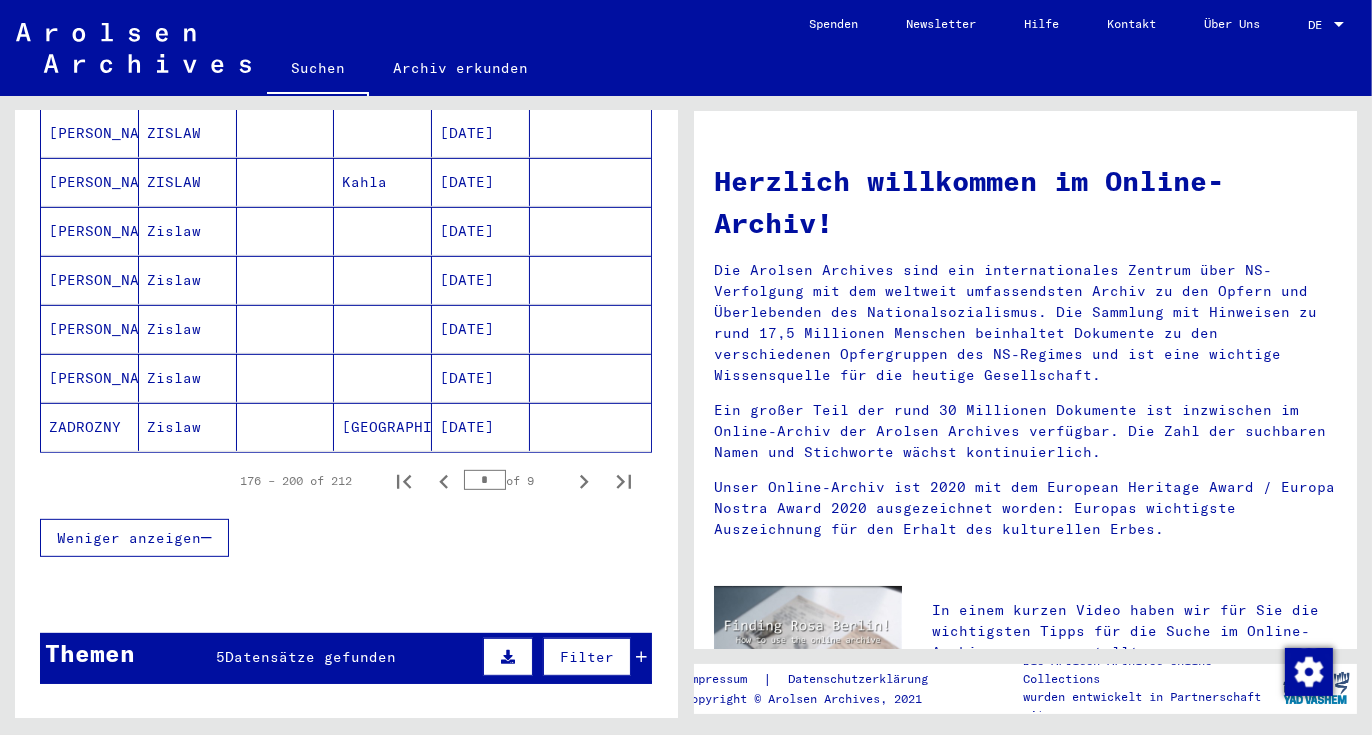 scroll, scrollTop: 1304, scrollLeft: 0, axis: vertical 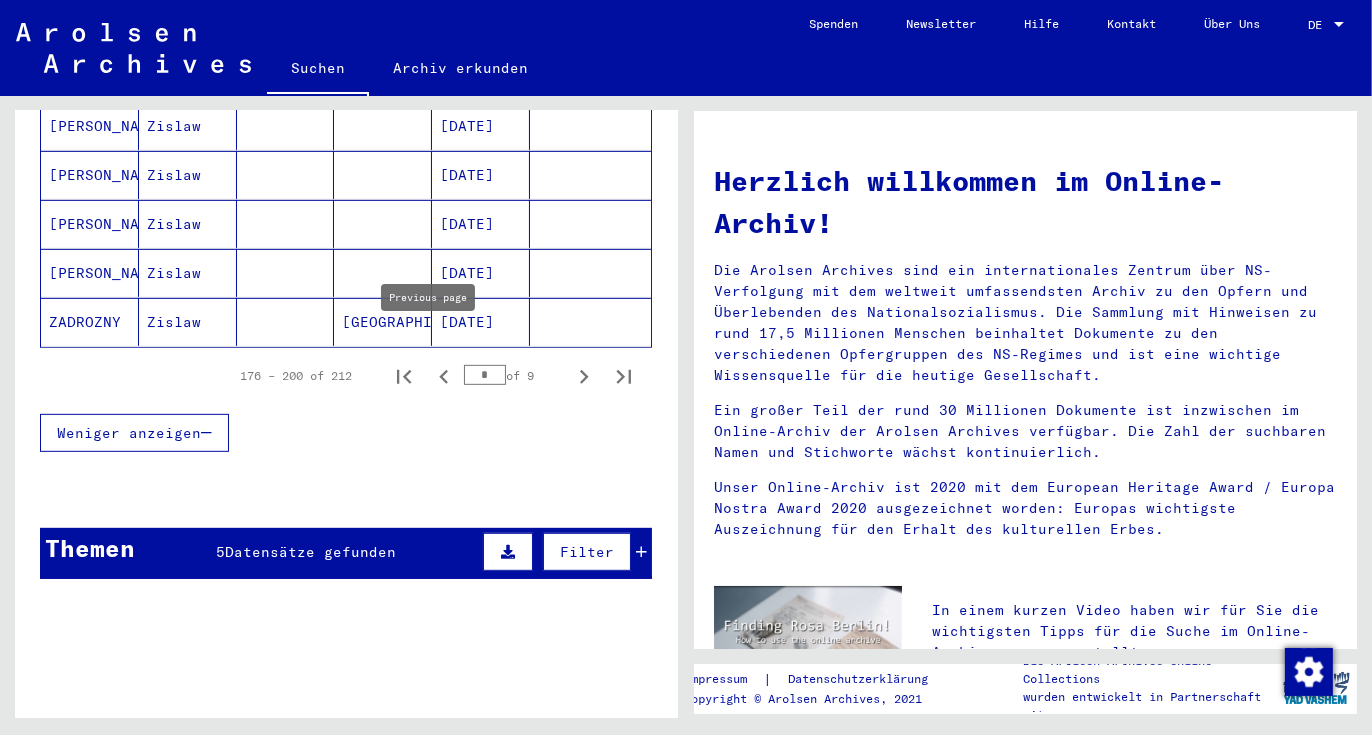 click 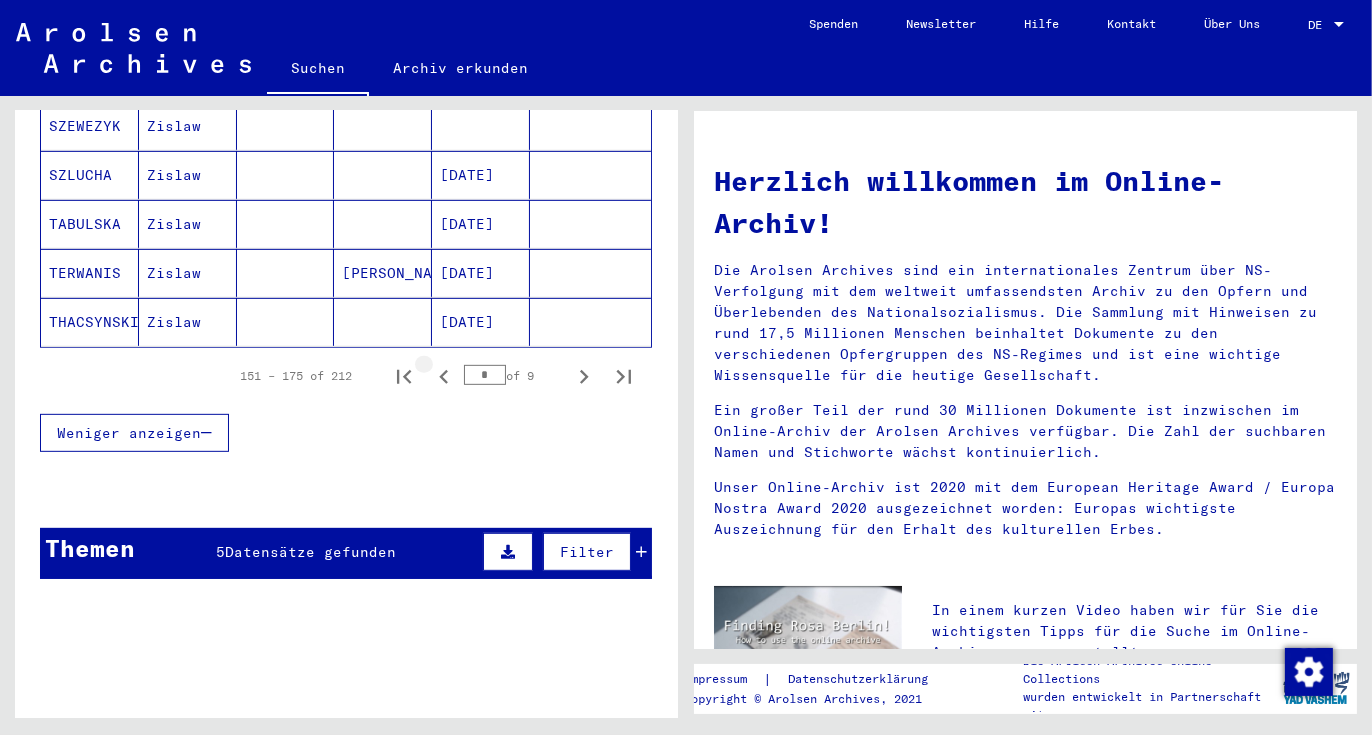 click 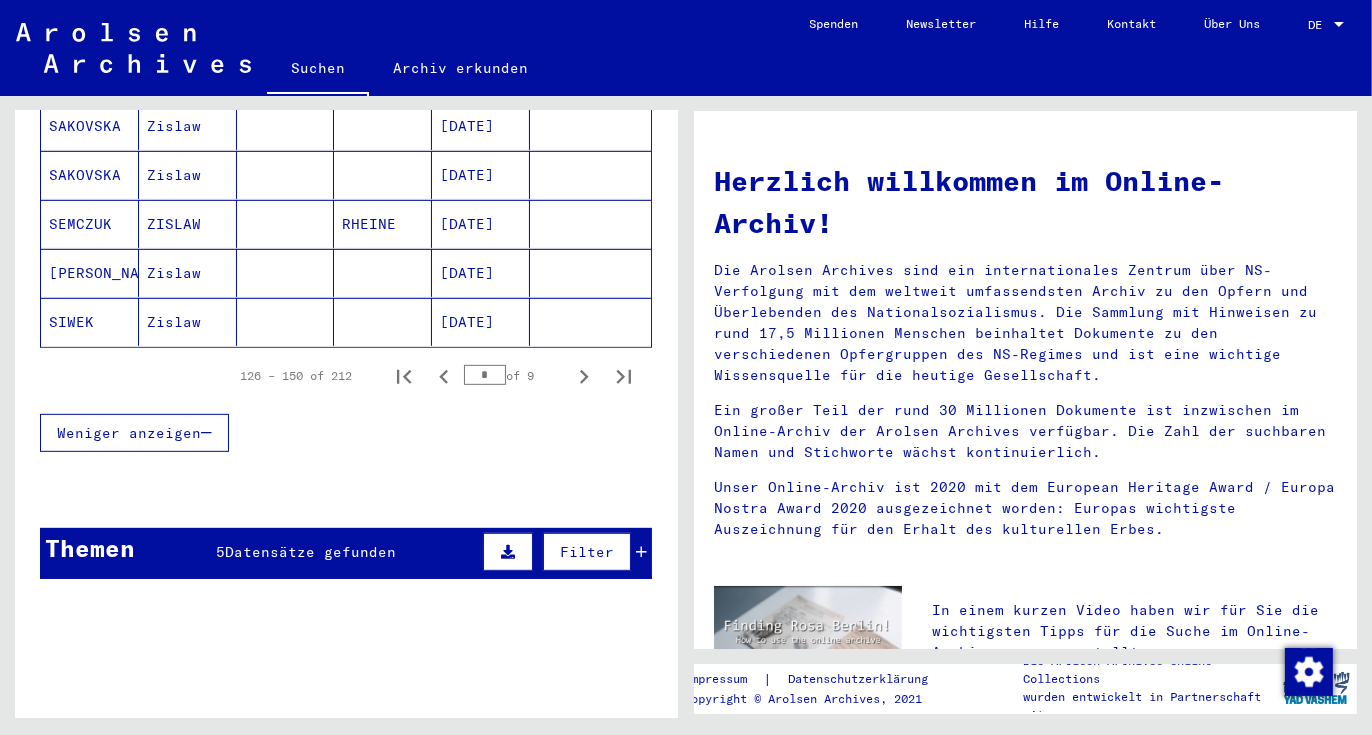 click 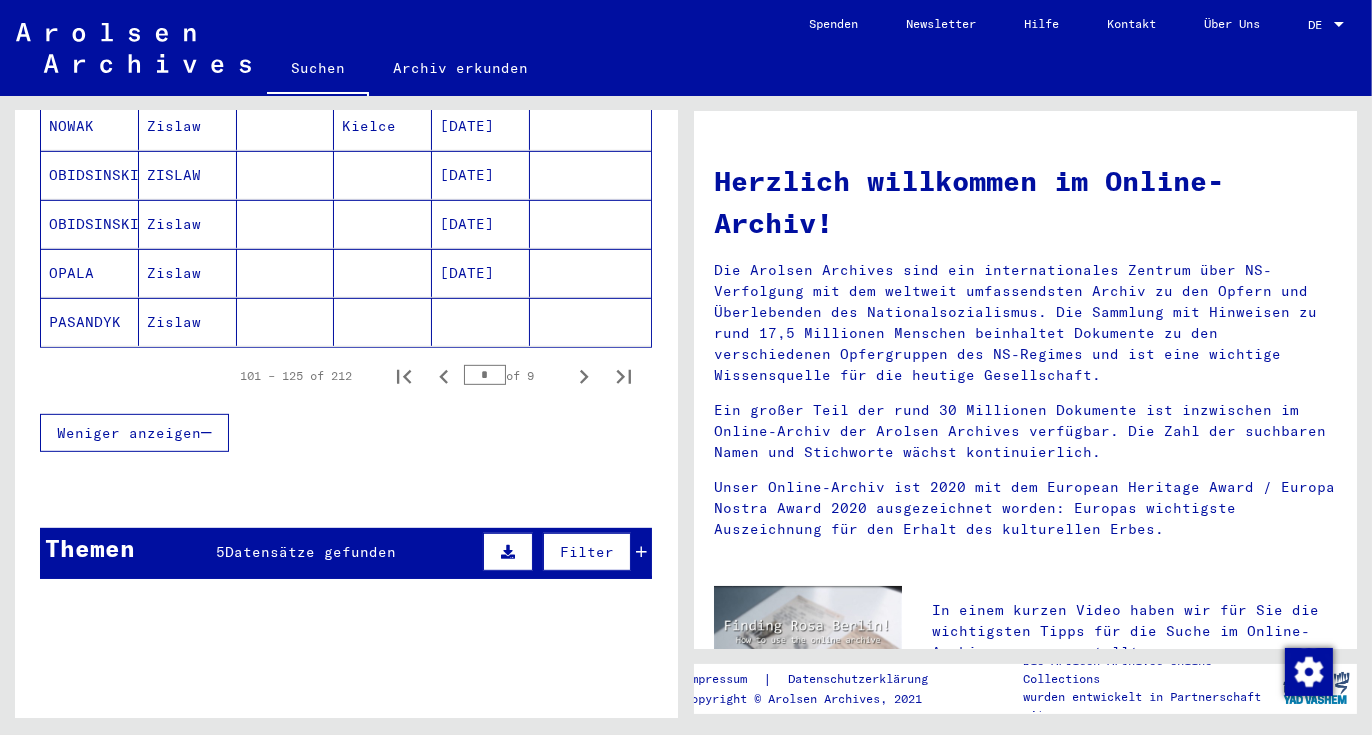 click 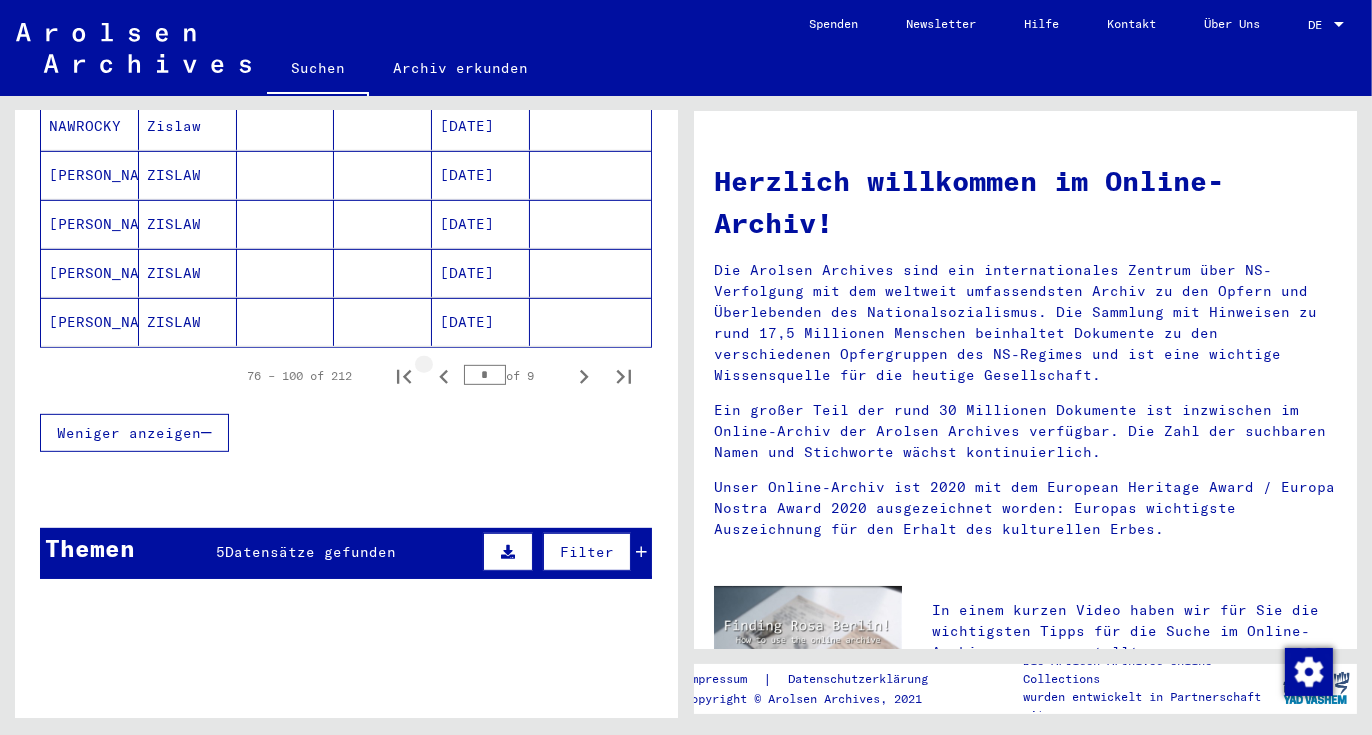 click 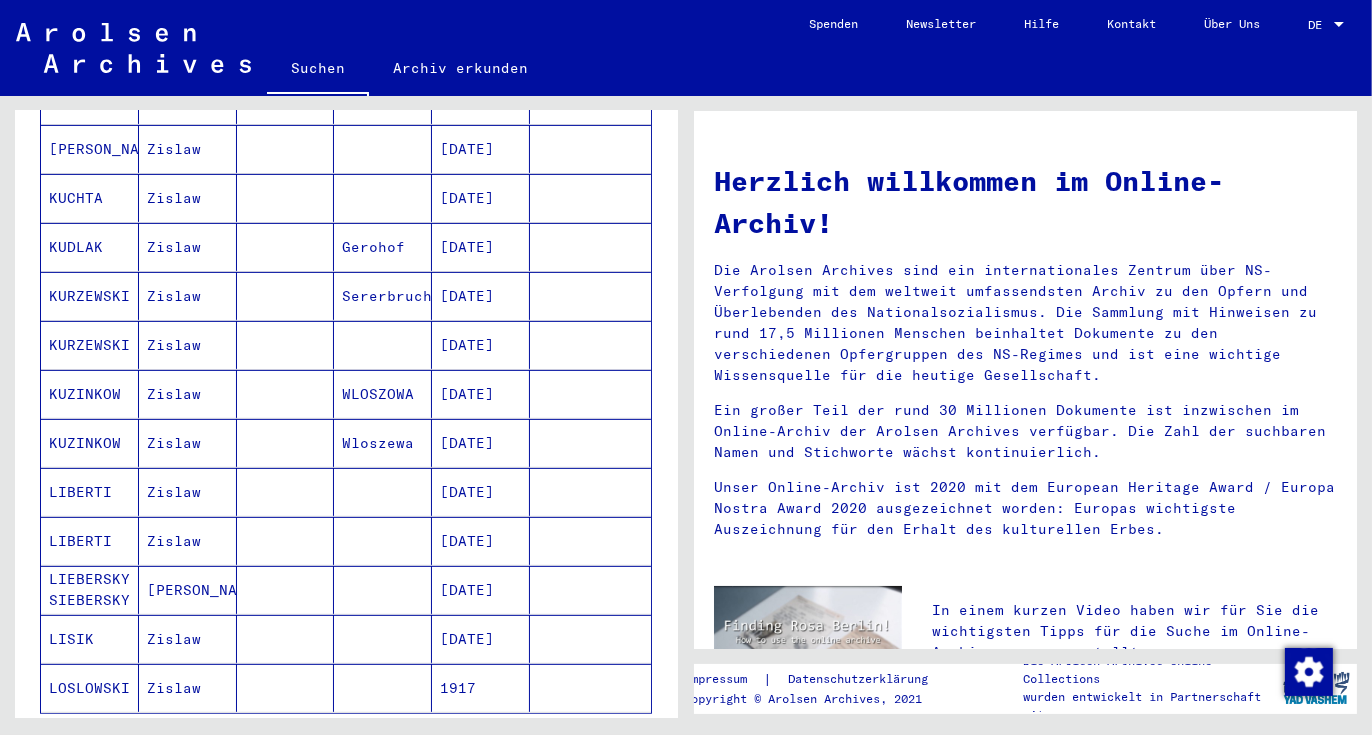scroll, scrollTop: 1070, scrollLeft: 0, axis: vertical 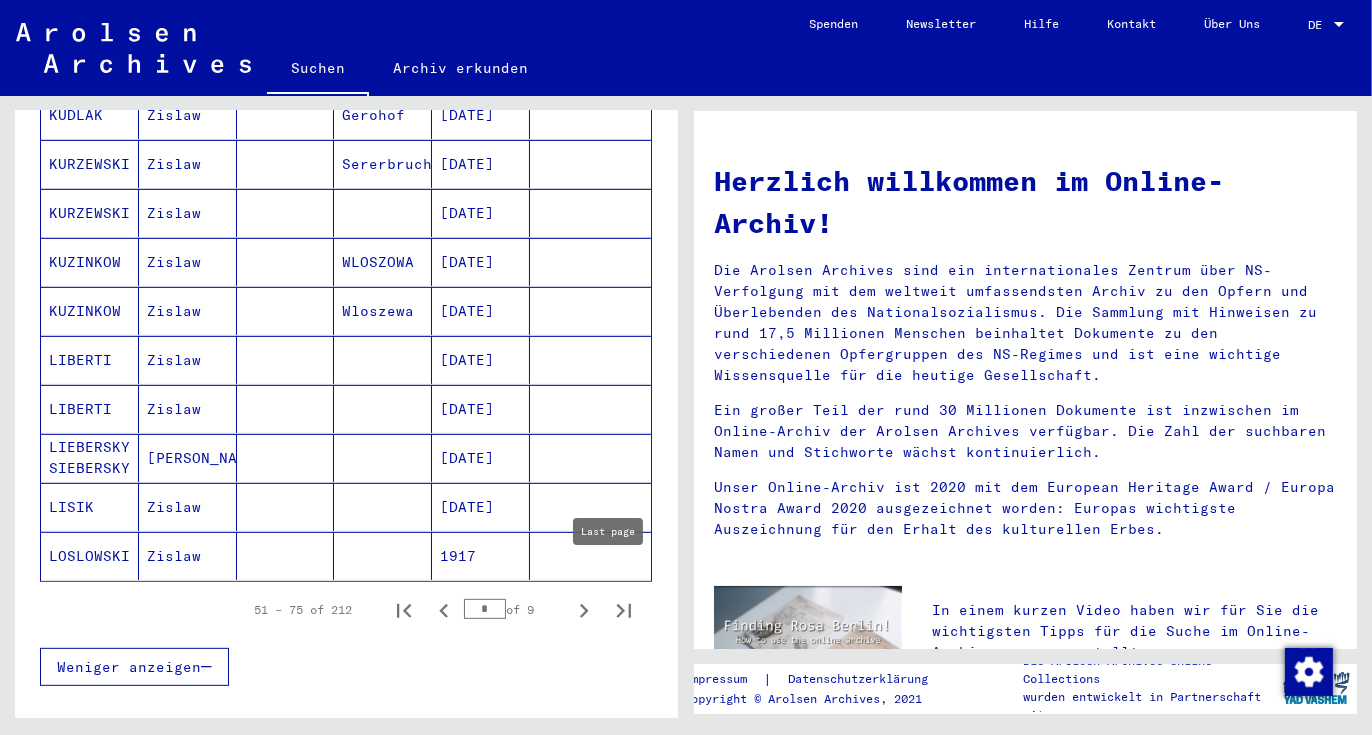 click 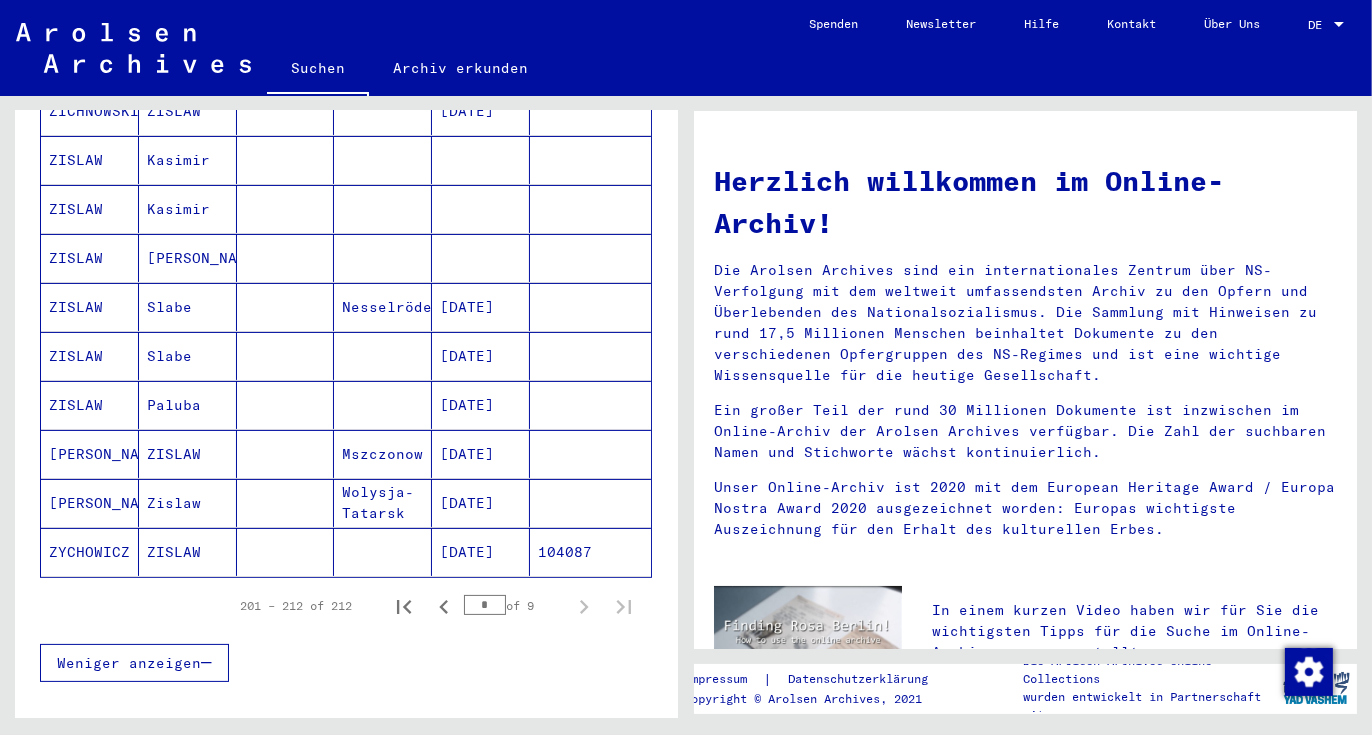 scroll, scrollTop: 670, scrollLeft: 0, axis: vertical 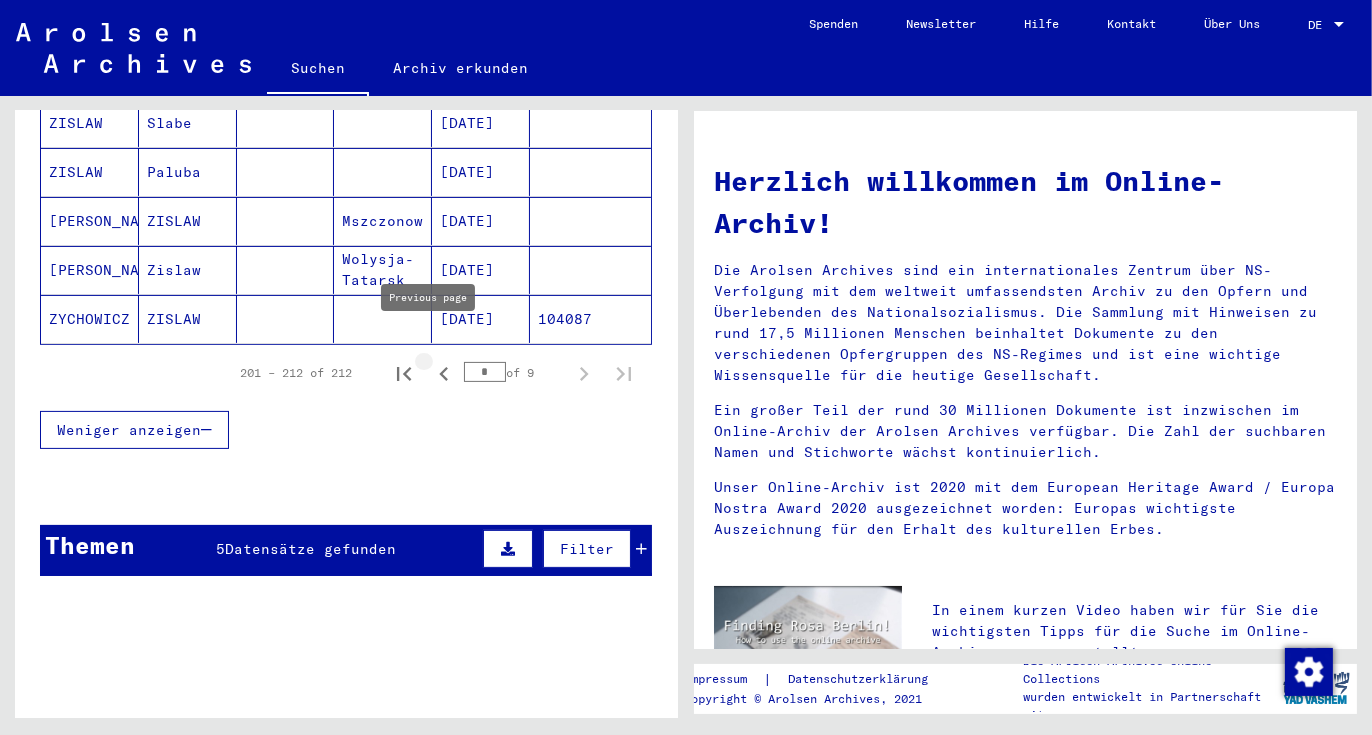 click 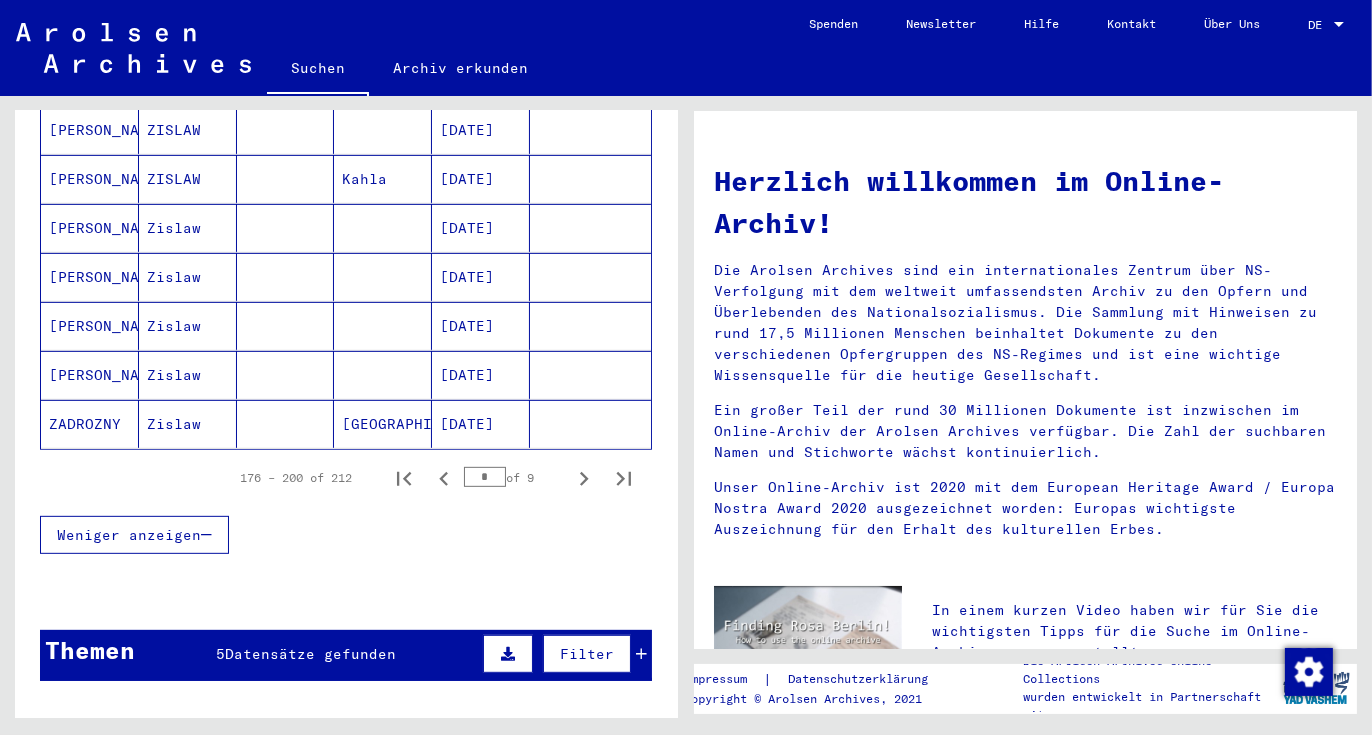 scroll, scrollTop: 1203, scrollLeft: 0, axis: vertical 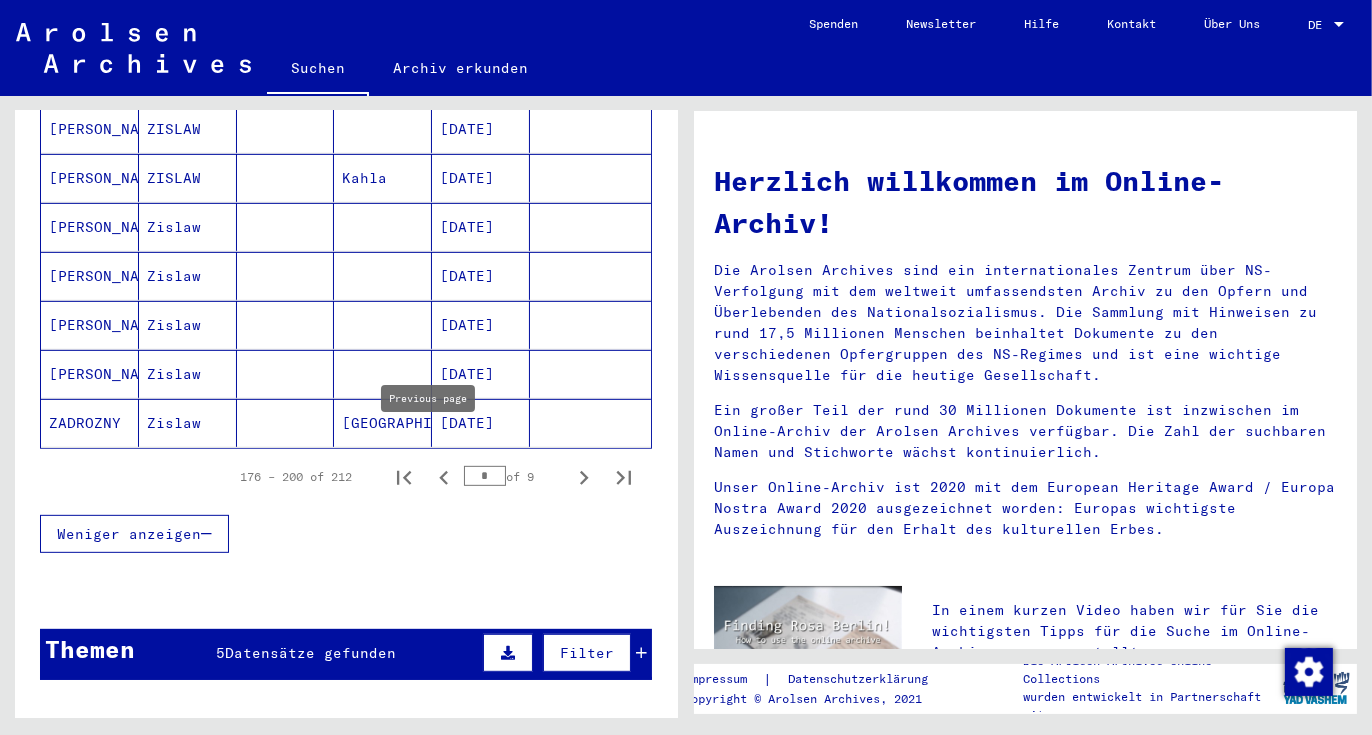 click 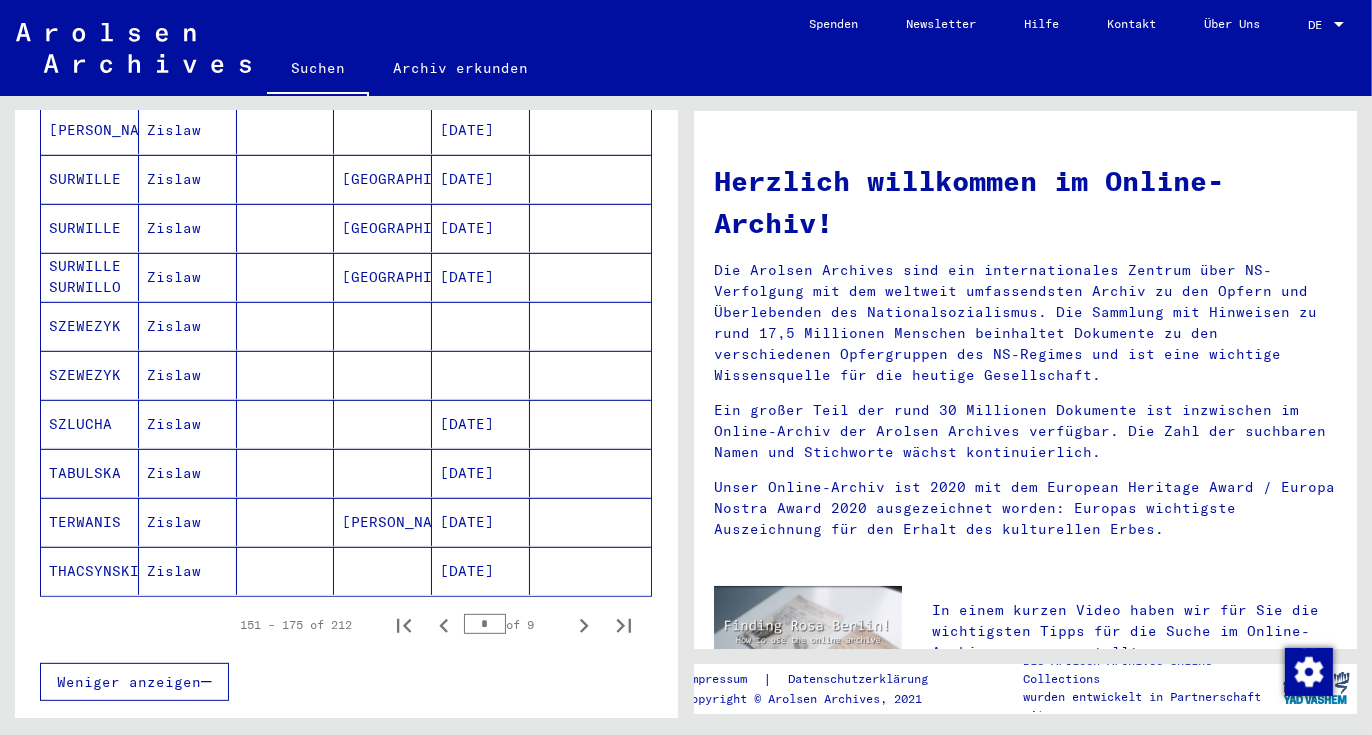 scroll, scrollTop: 1137, scrollLeft: 0, axis: vertical 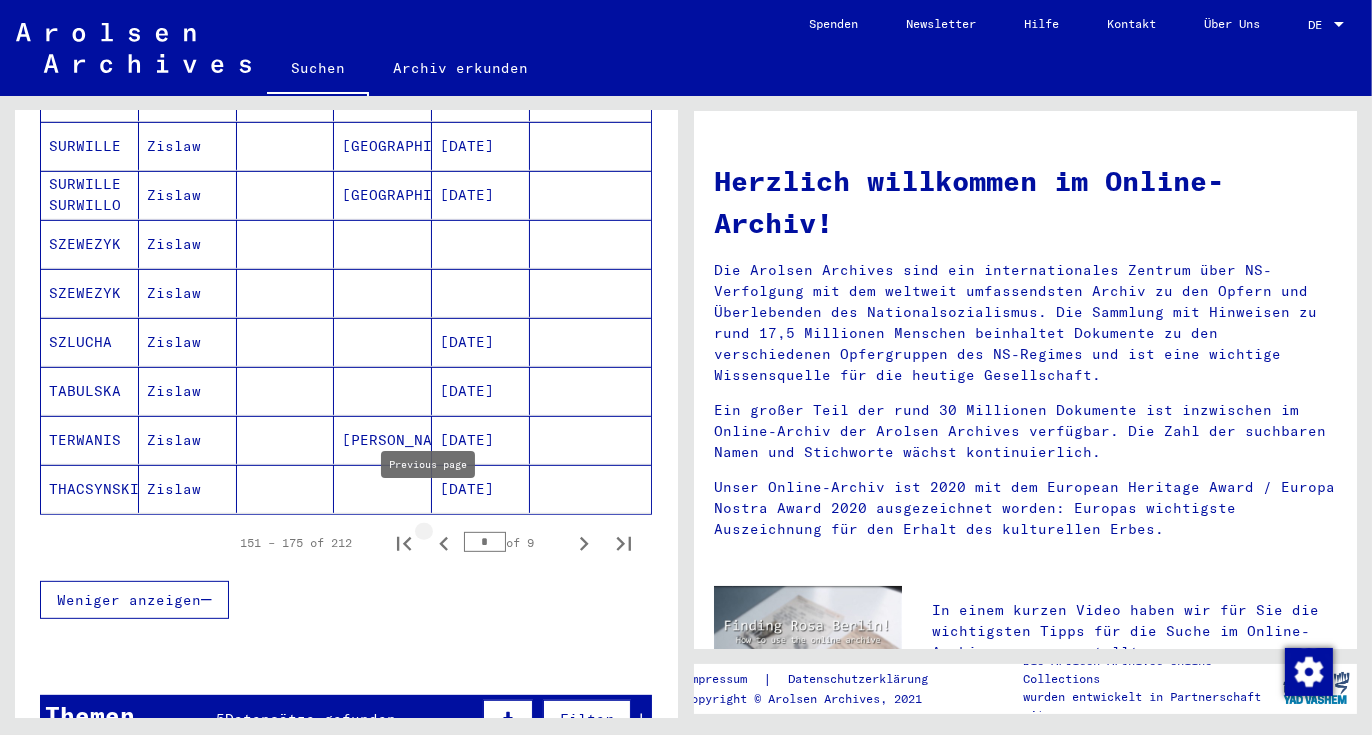 click 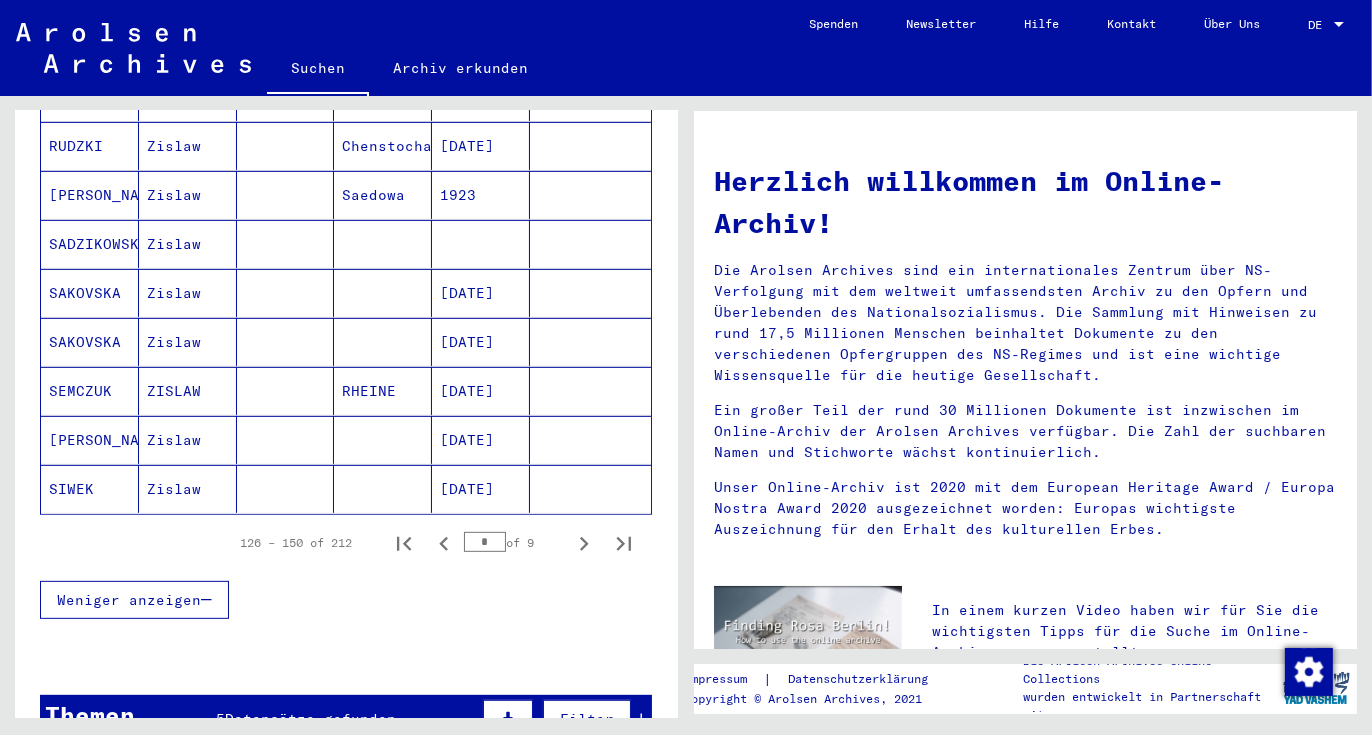 click 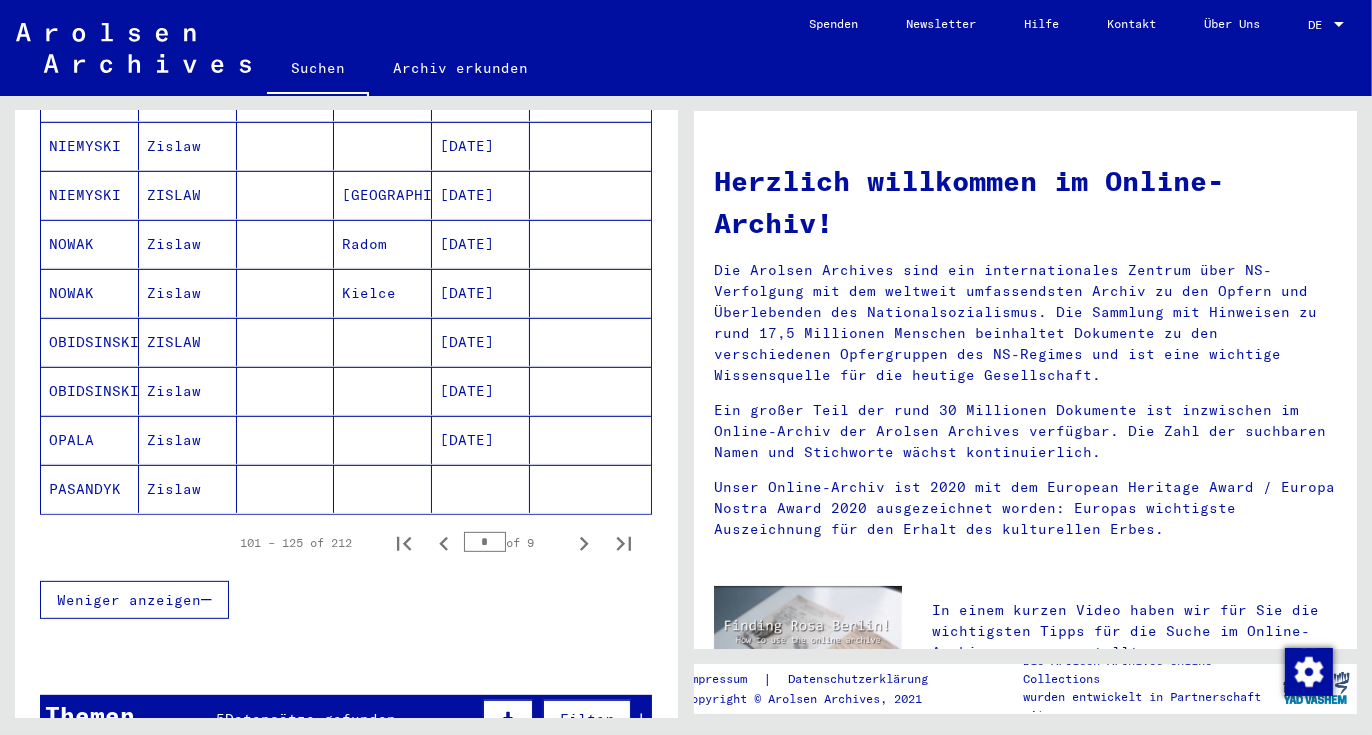 click 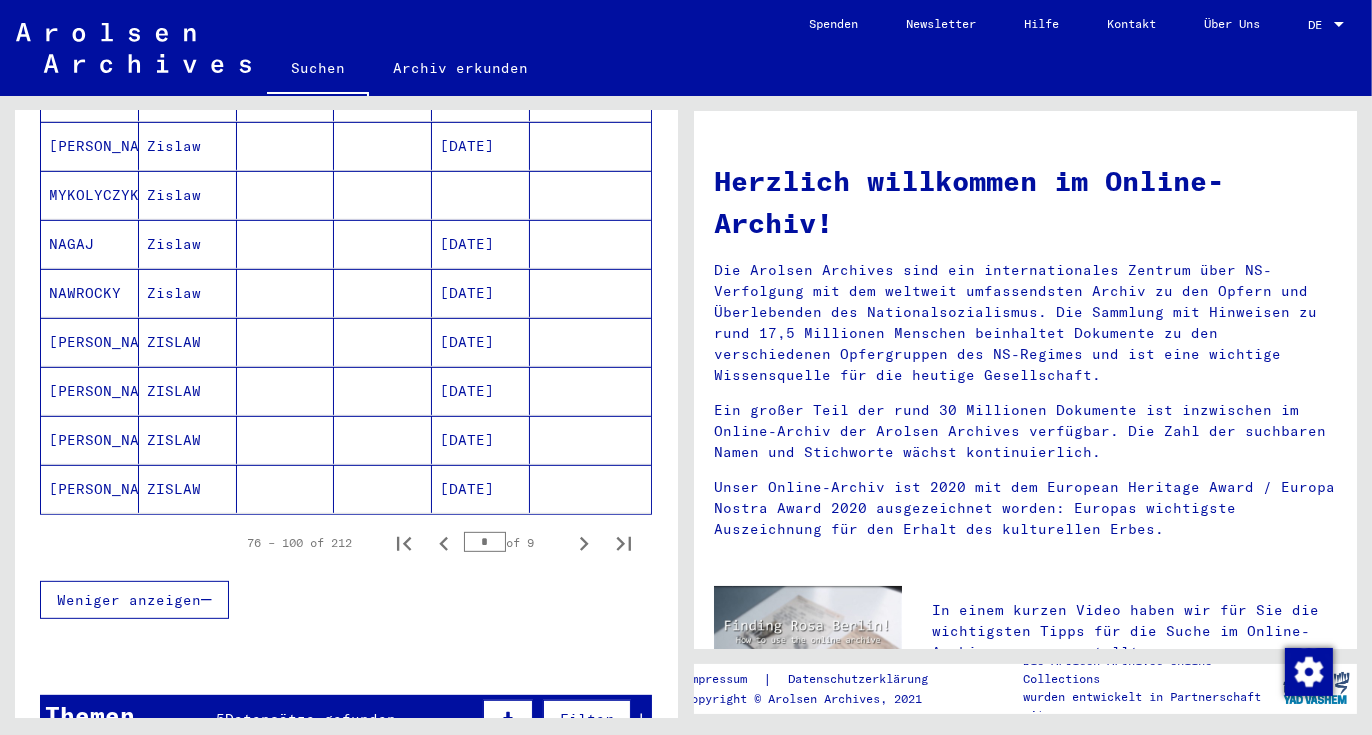 click 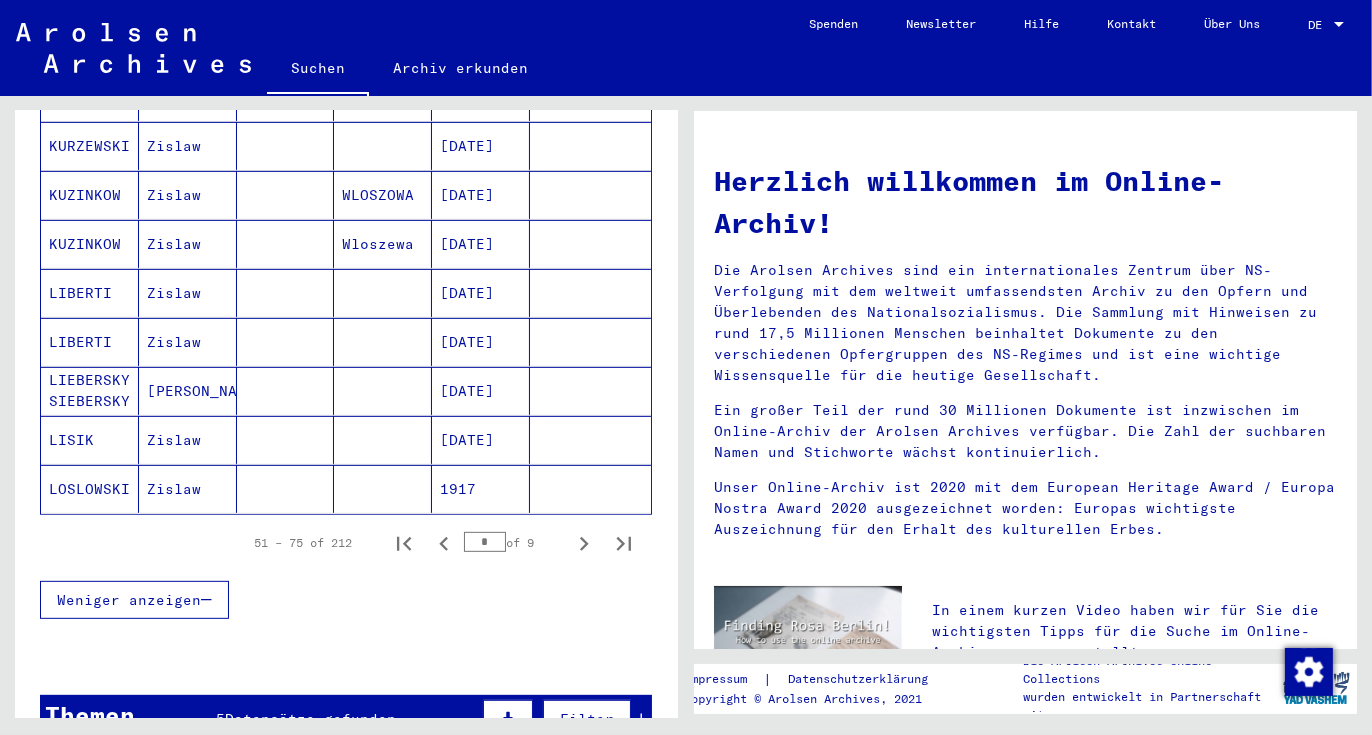 scroll, scrollTop: 1170, scrollLeft: 0, axis: vertical 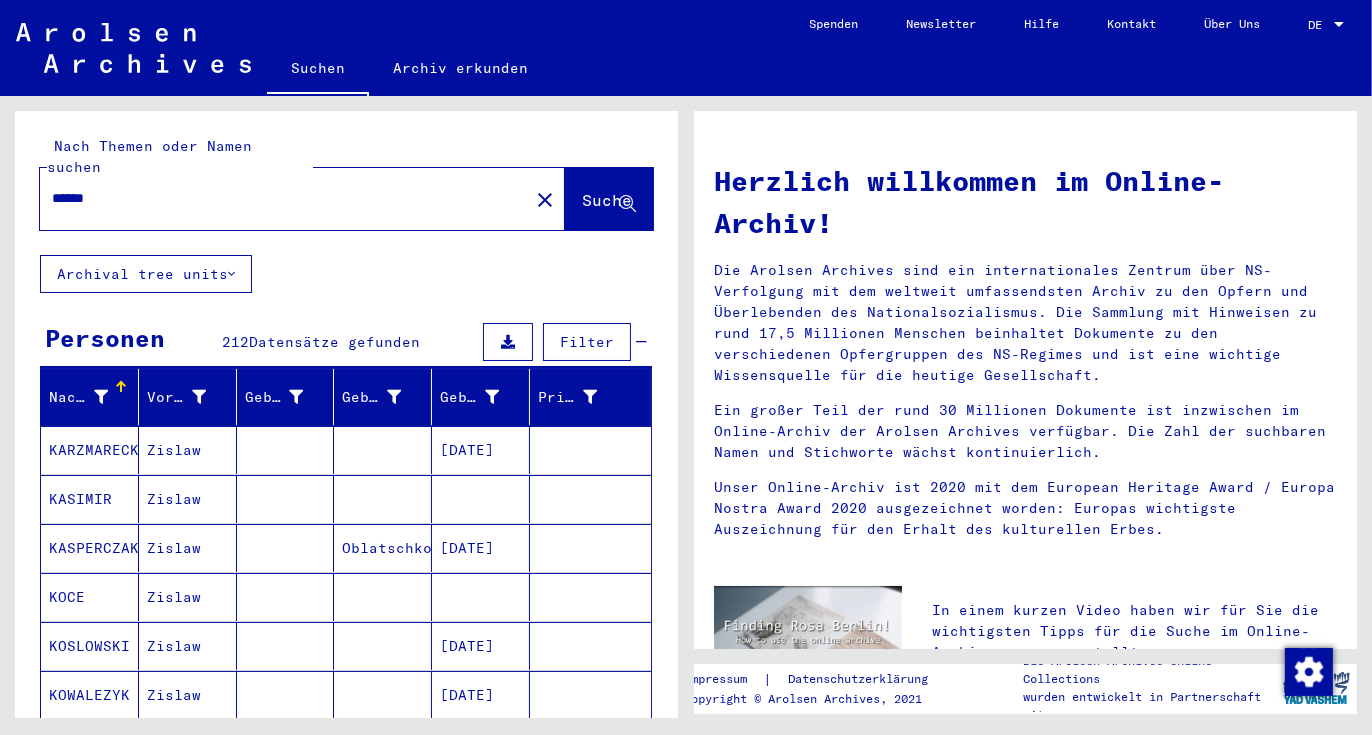drag, startPoint x: 124, startPoint y: 178, endPoint x: 35, endPoint y: 179, distance: 89.005615 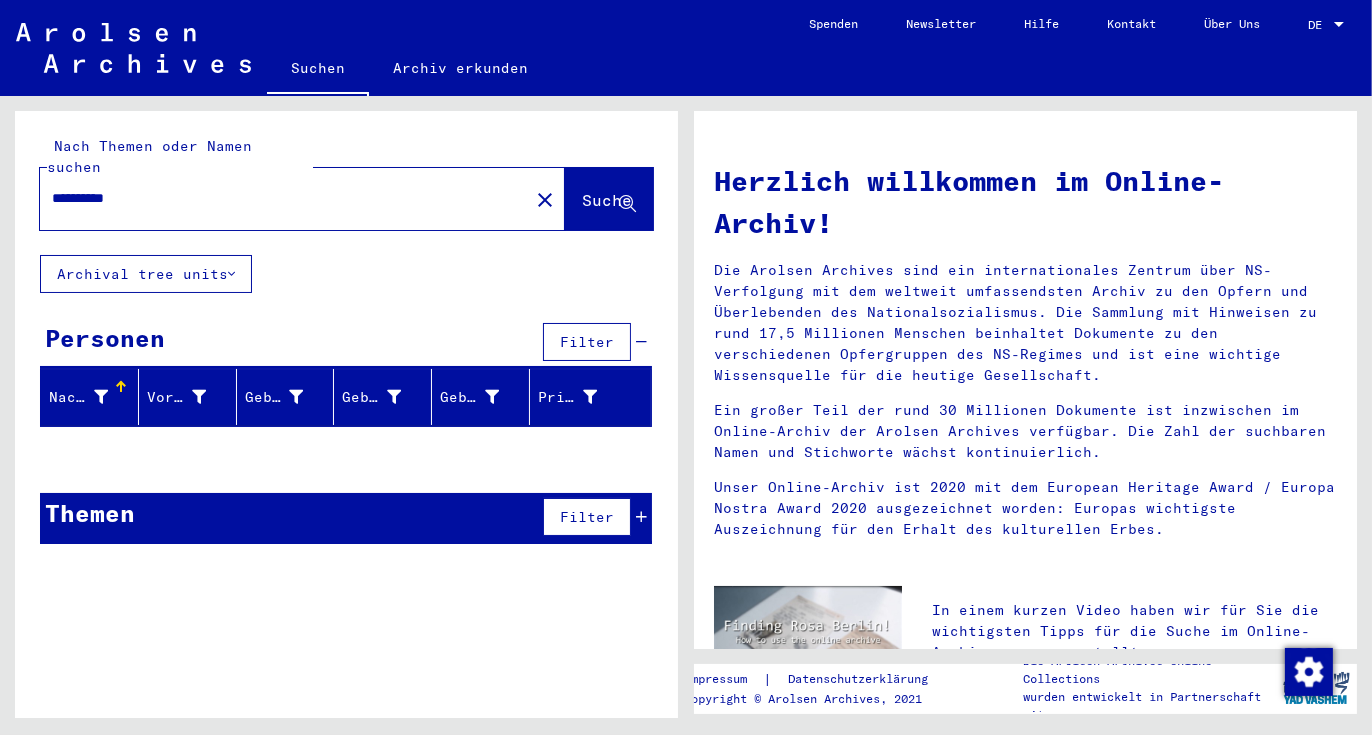click on "**********" at bounding box center (278, 198) 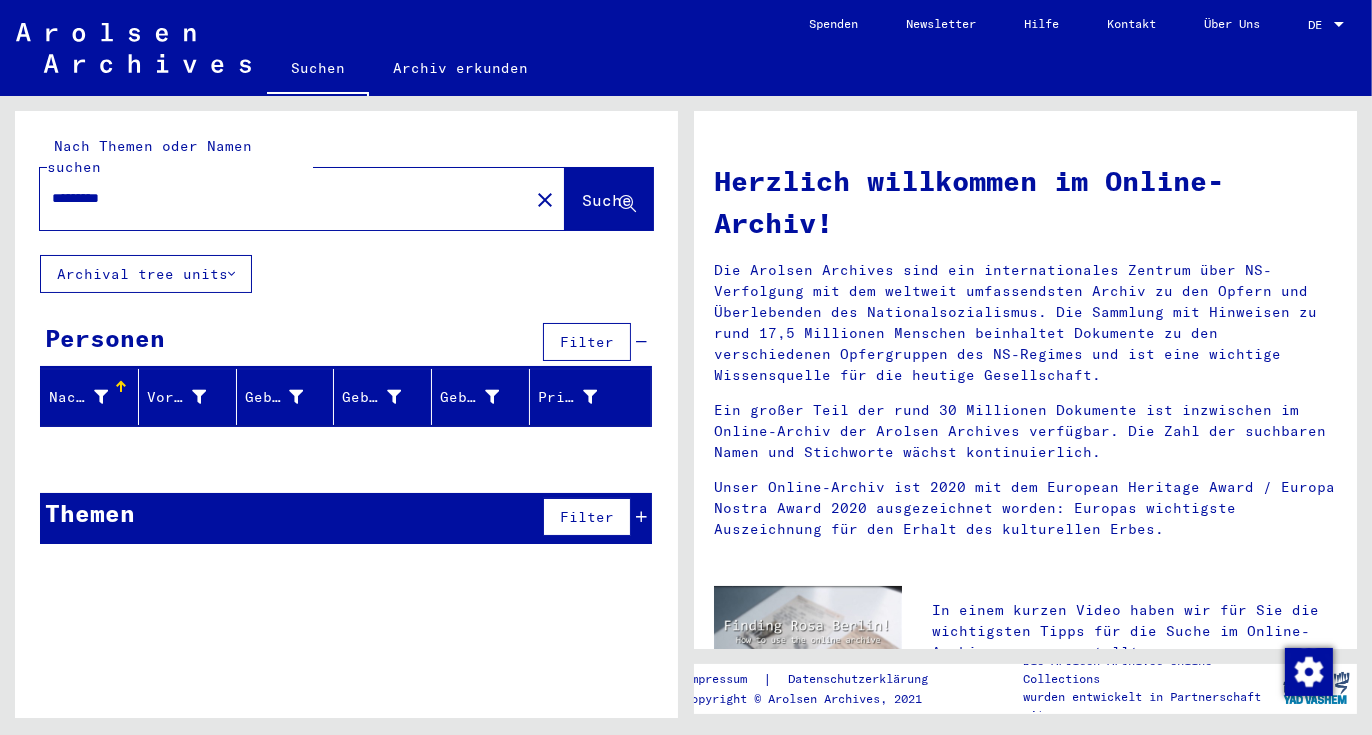 drag, startPoint x: 88, startPoint y: 174, endPoint x: 37, endPoint y: 176, distance: 51.0392 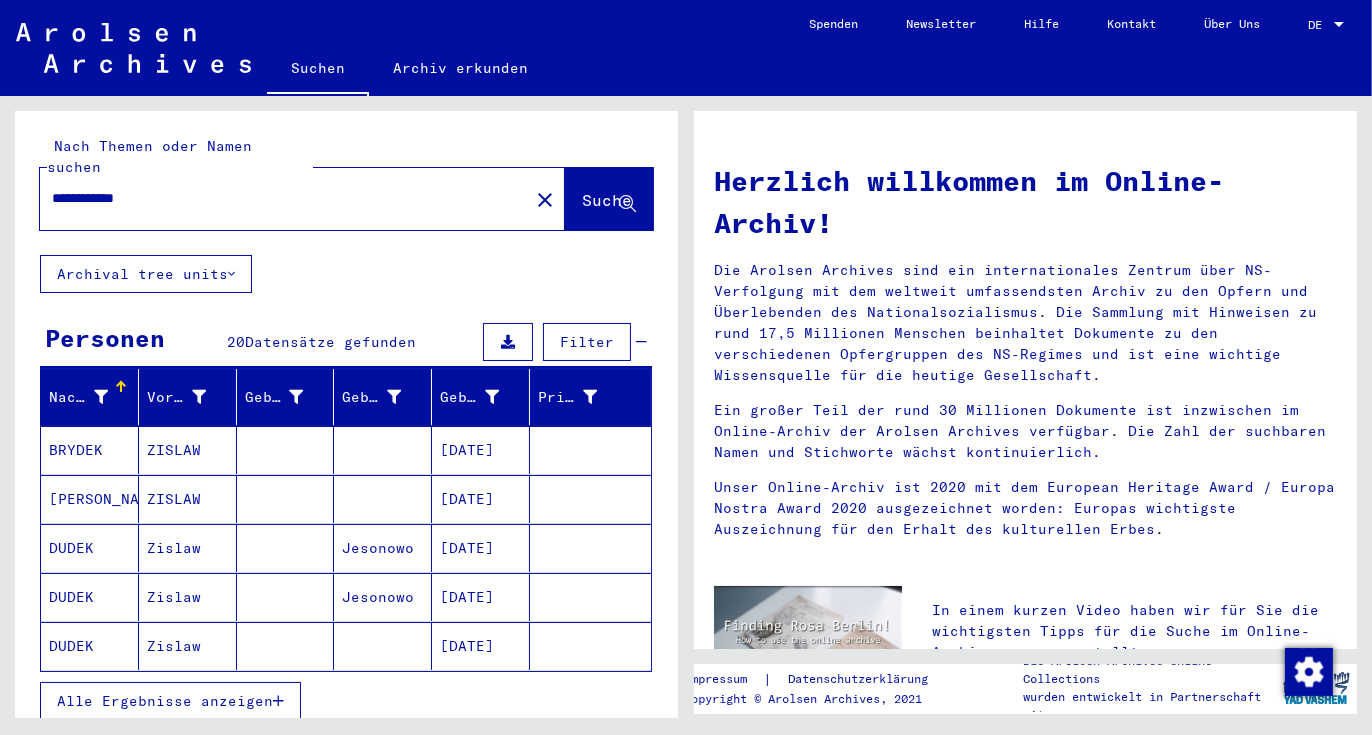 click on "Alle Ergebnisse anzeigen" at bounding box center [165, 701] 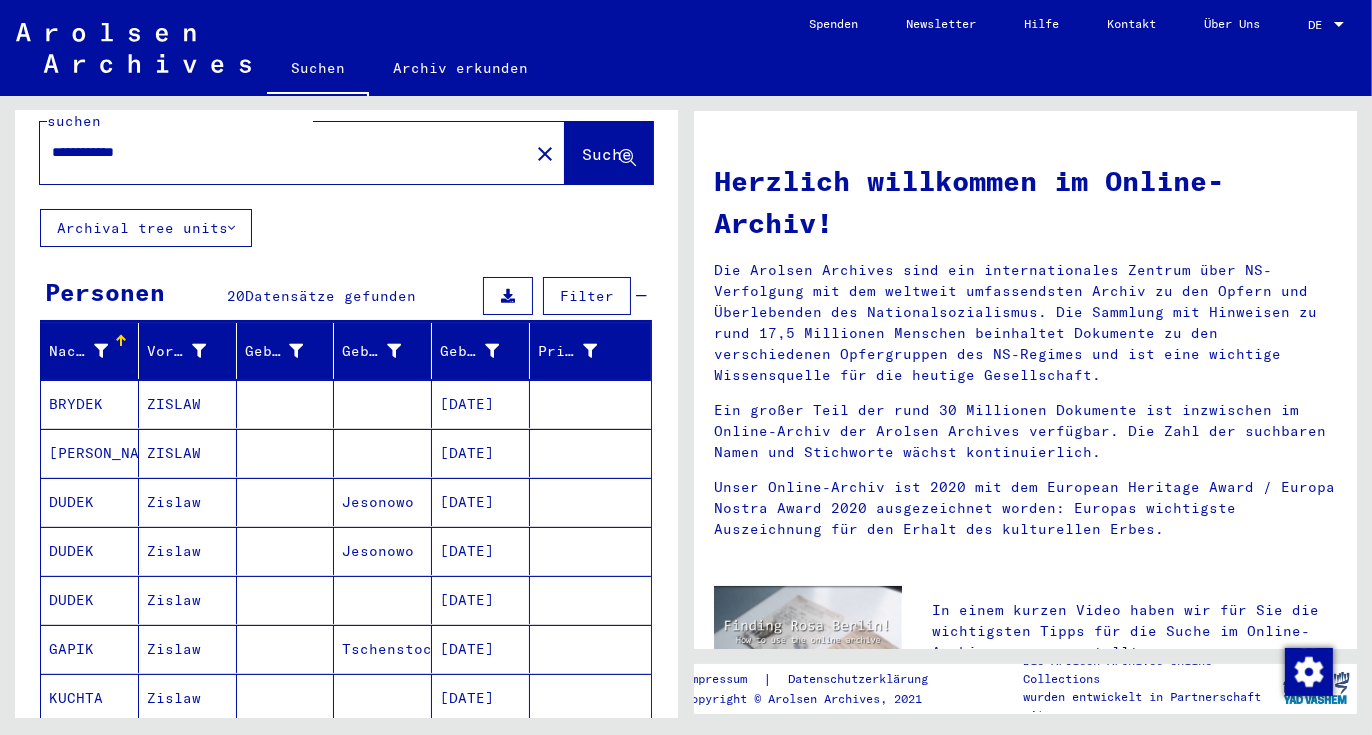 scroll, scrollTop: 0, scrollLeft: 0, axis: both 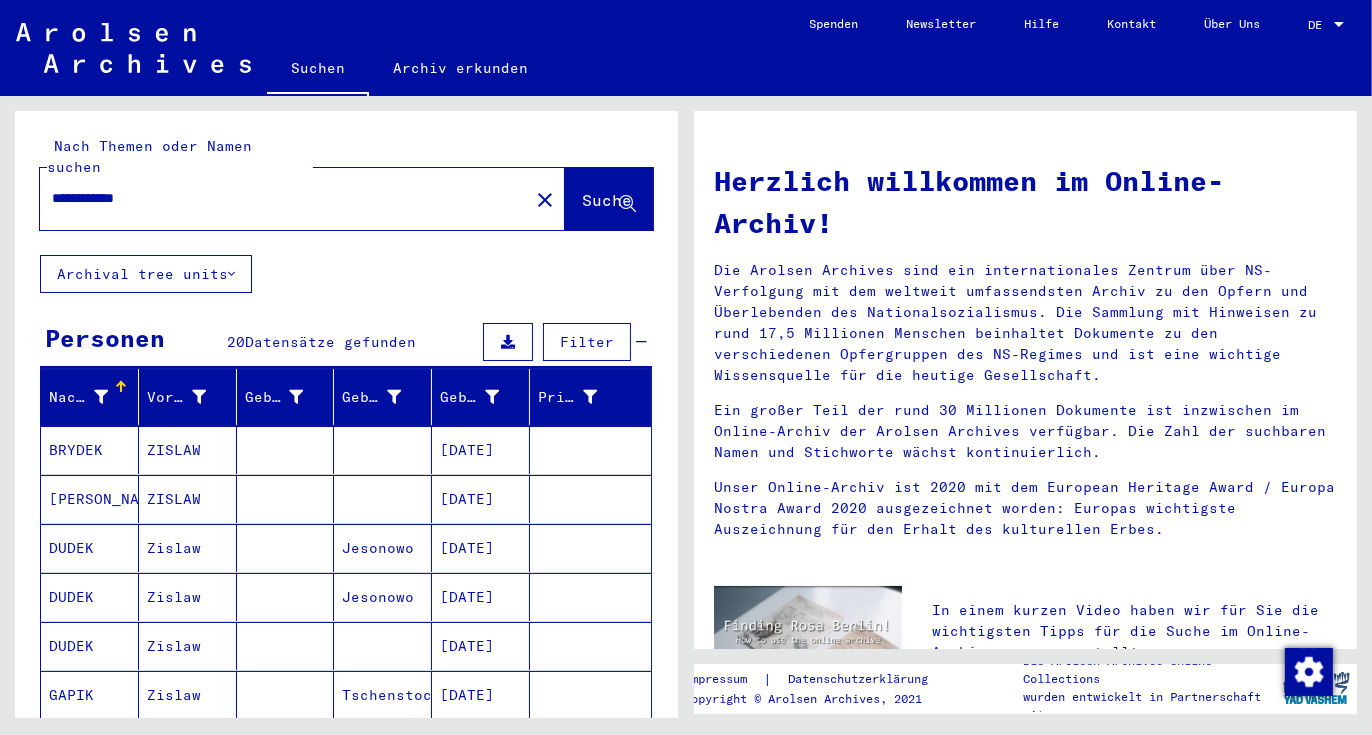 click on "**********" at bounding box center [278, 198] 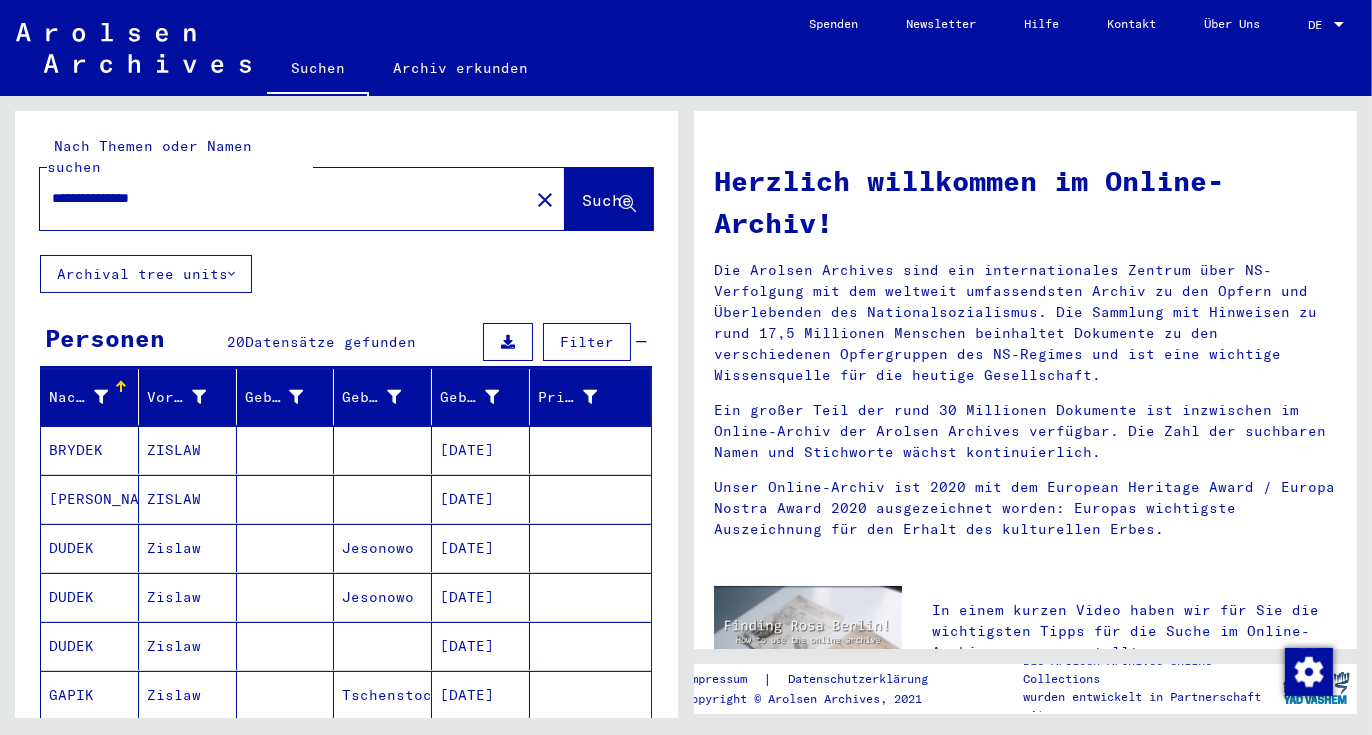 click on "Suche" 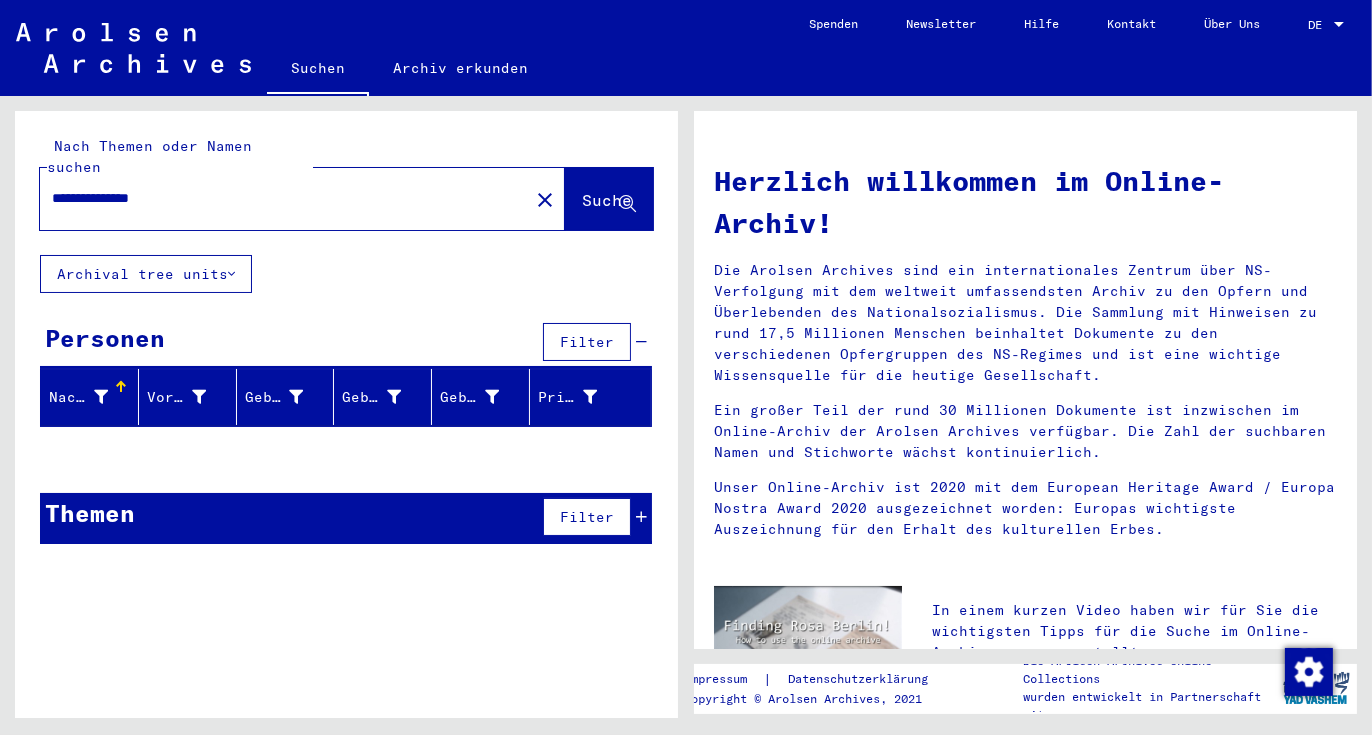 drag, startPoint x: 181, startPoint y: 176, endPoint x: 117, endPoint y: 176, distance: 64 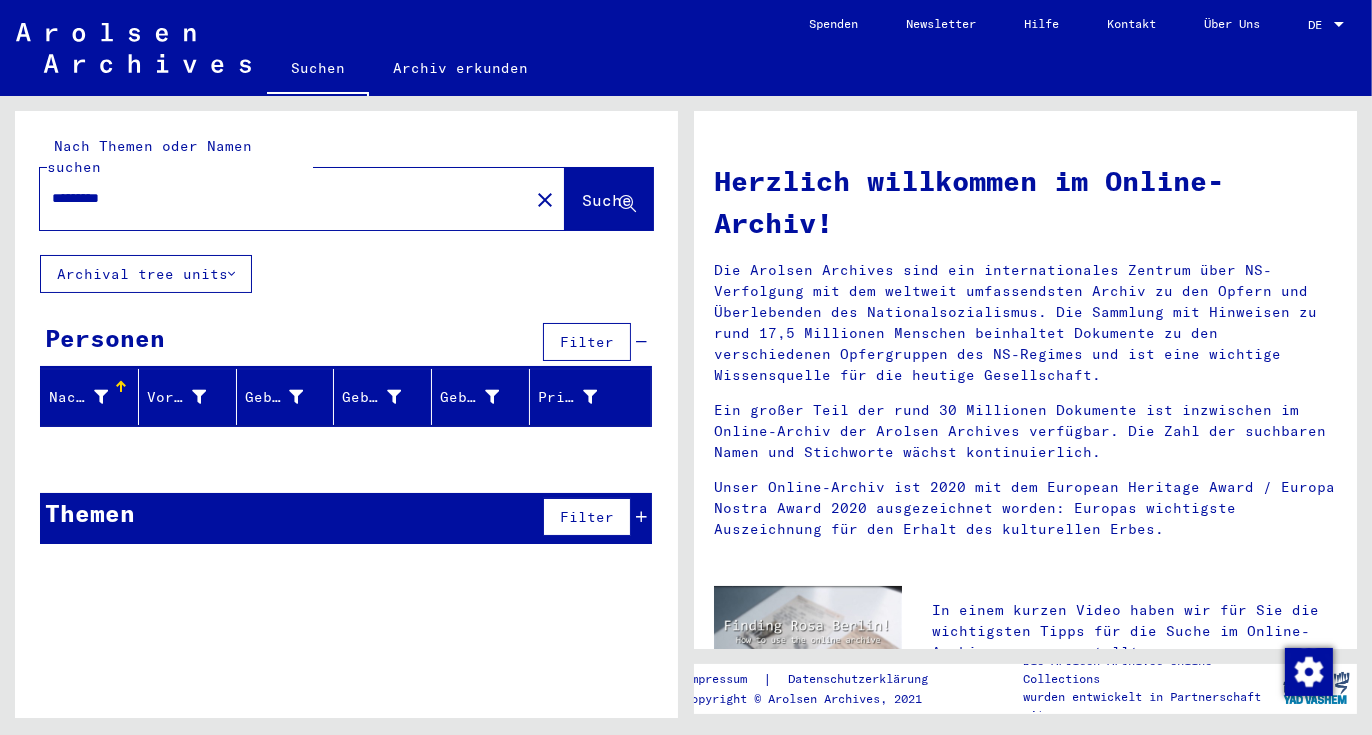 drag, startPoint x: 114, startPoint y: 173, endPoint x: 142, endPoint y: 178, distance: 28.442924 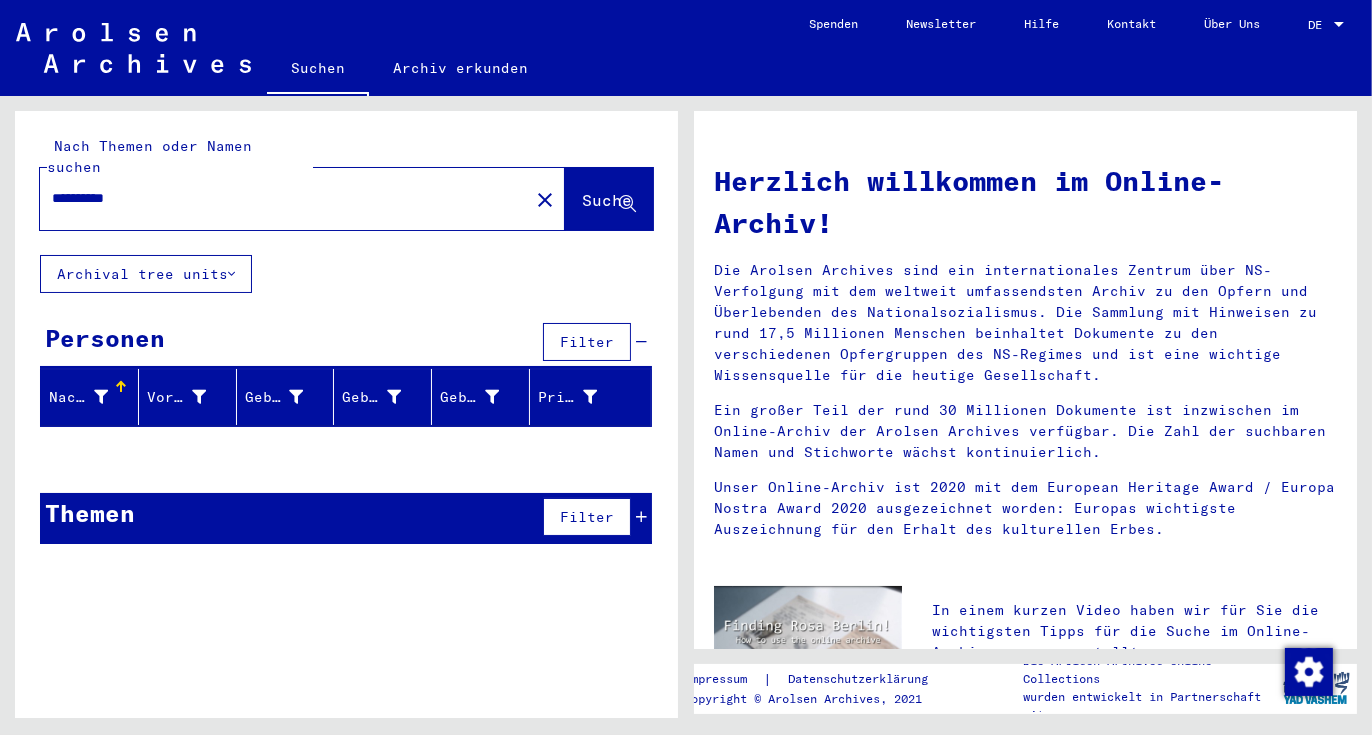 drag, startPoint x: 158, startPoint y: 175, endPoint x: 112, endPoint y: 177, distance: 46.043457 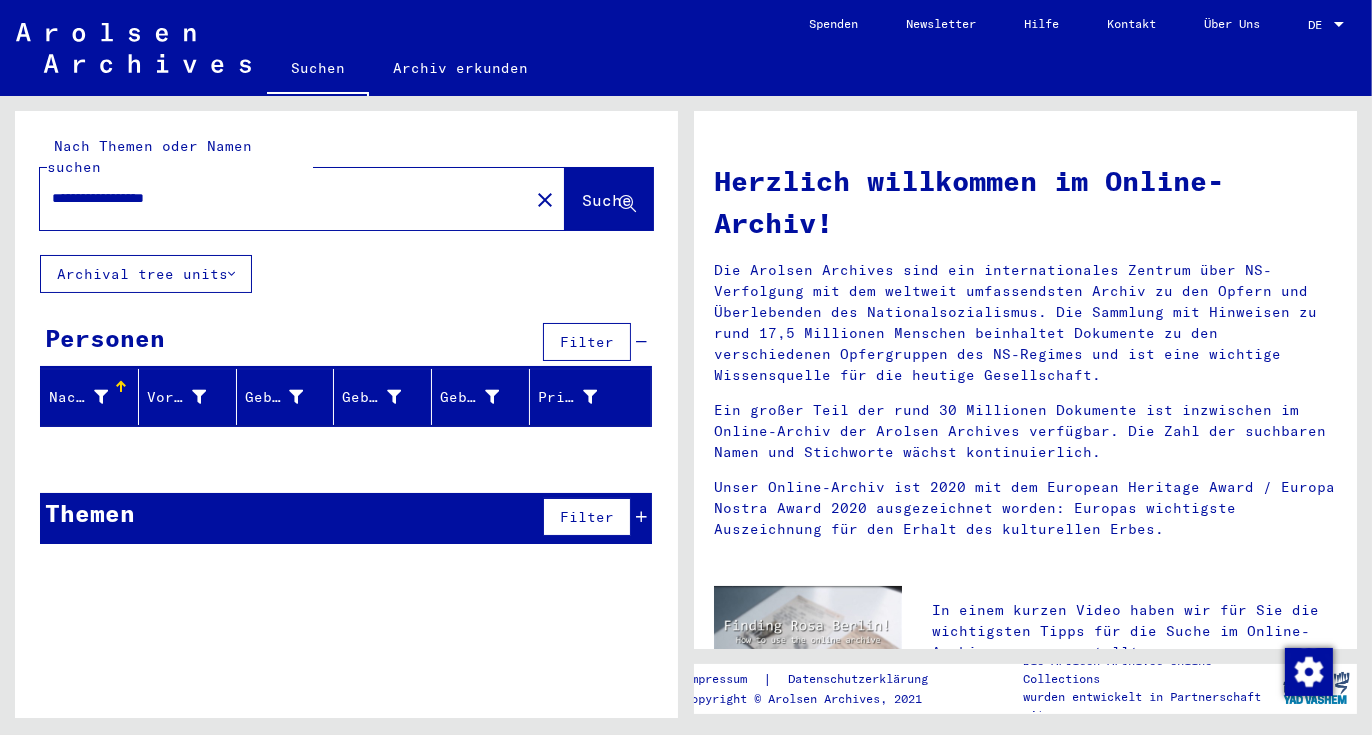 drag, startPoint x: 104, startPoint y: 175, endPoint x: 62, endPoint y: 179, distance: 42.190044 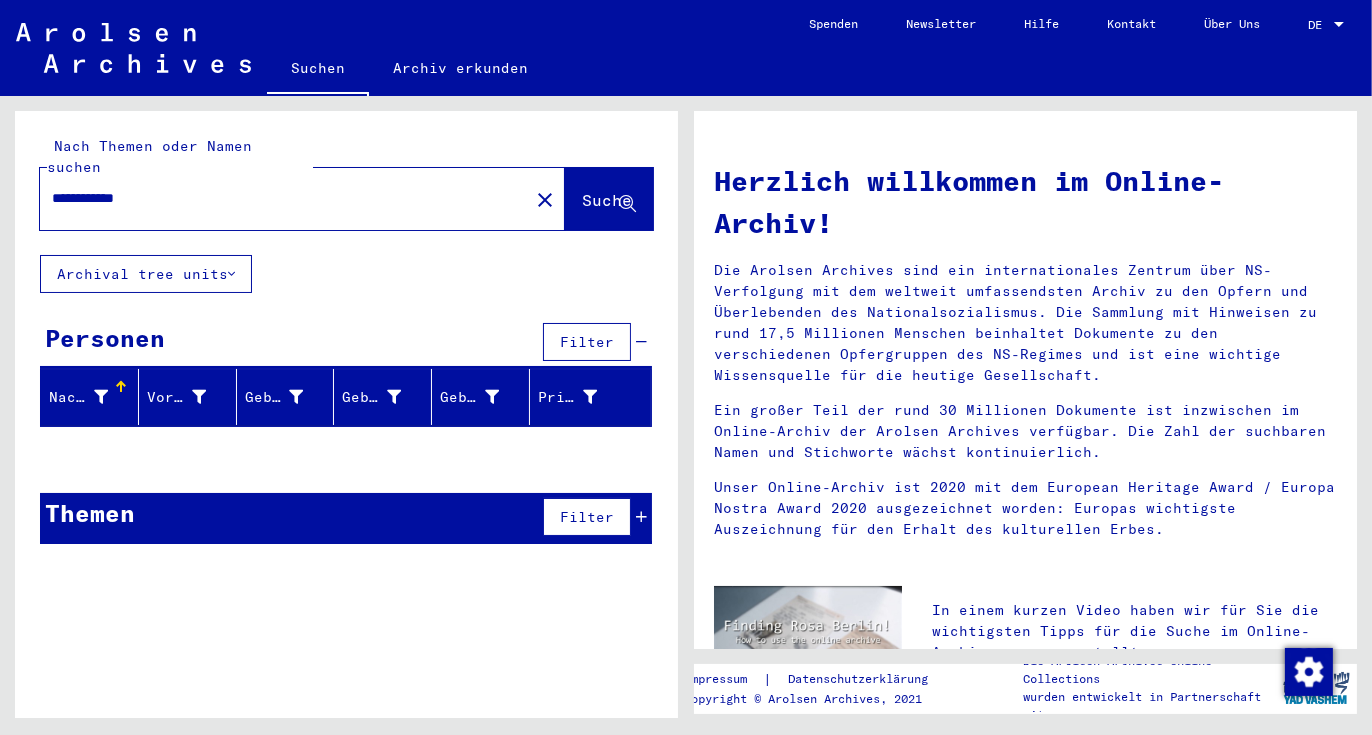 type on "**********" 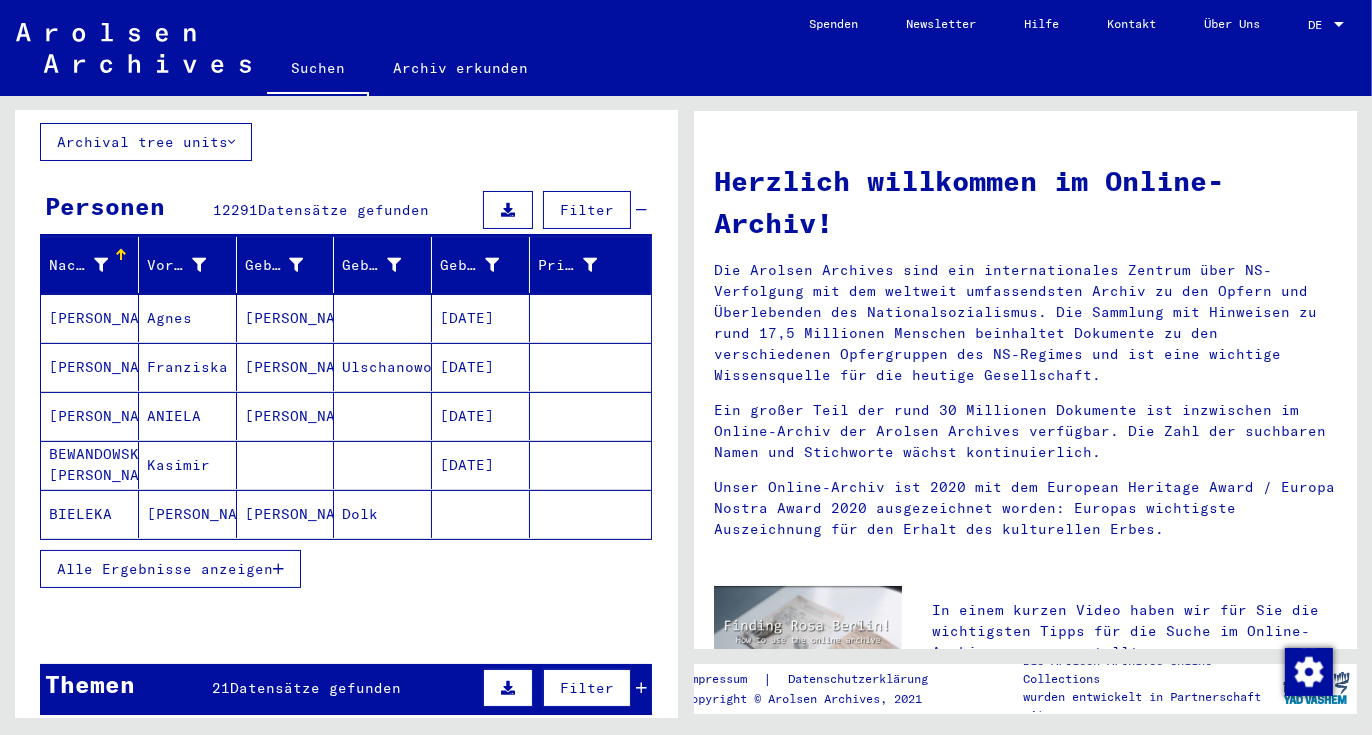 scroll, scrollTop: 133, scrollLeft: 0, axis: vertical 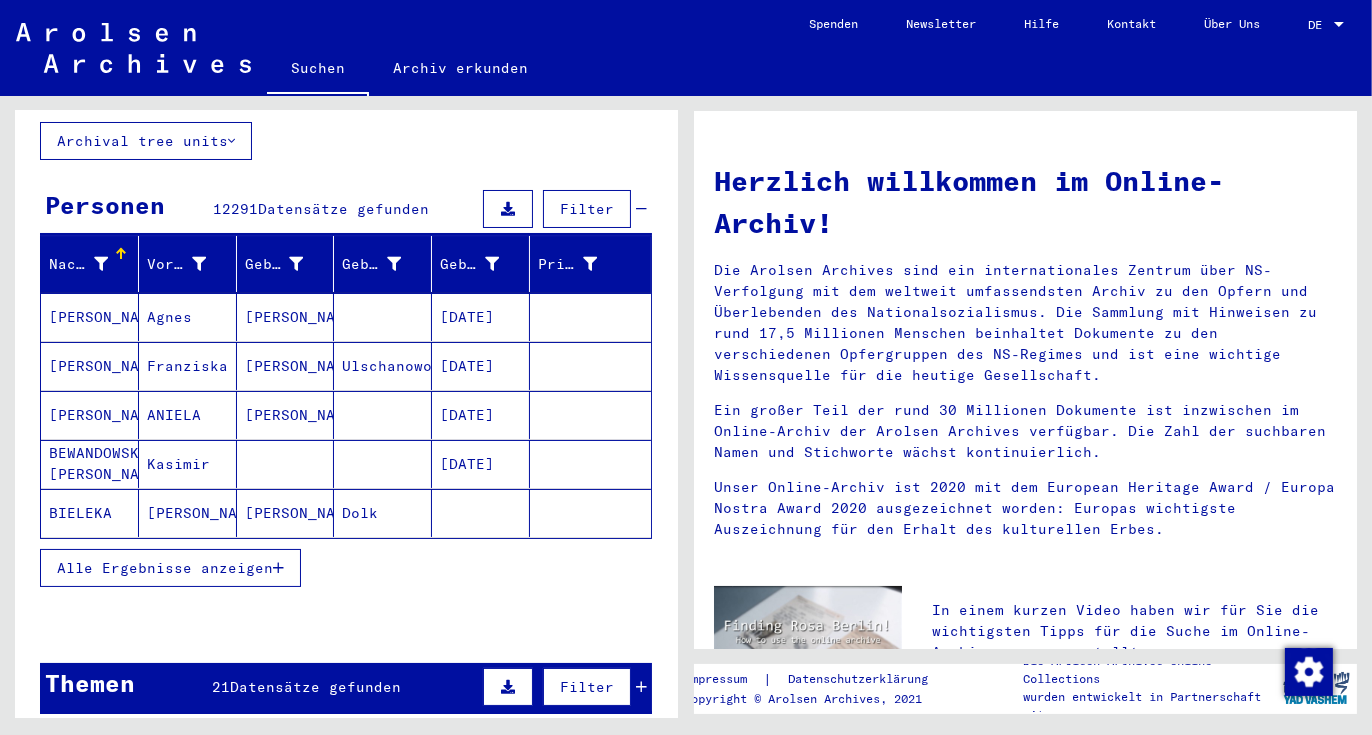 click on "Alle Ergebnisse anzeigen" at bounding box center (170, 568) 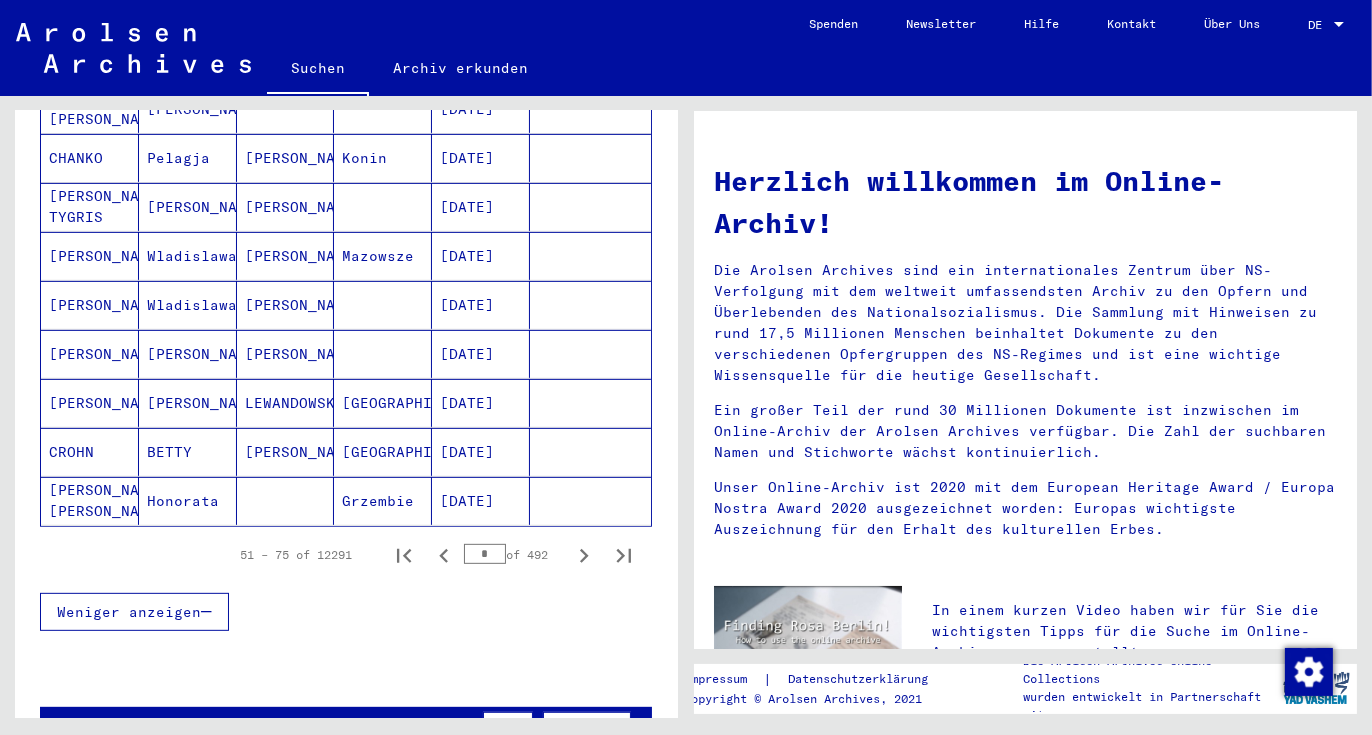 scroll, scrollTop: 1233, scrollLeft: 0, axis: vertical 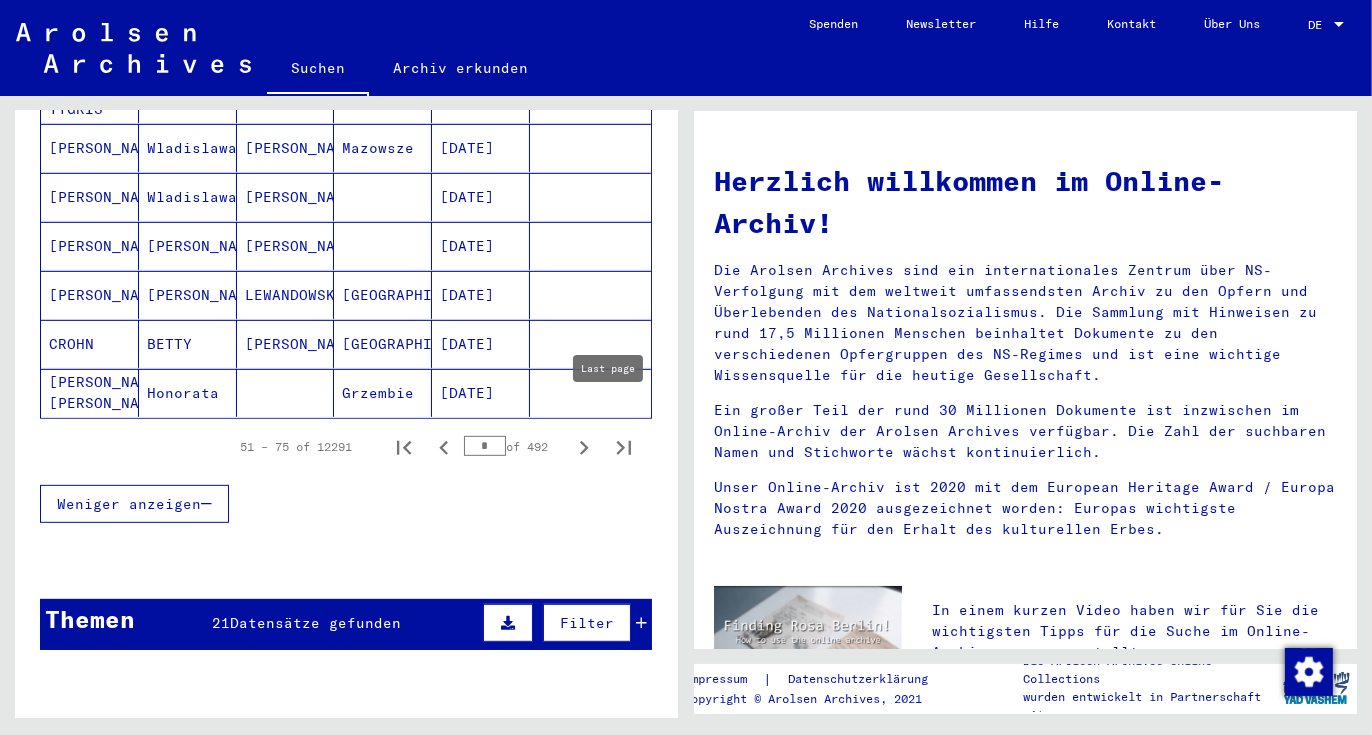click 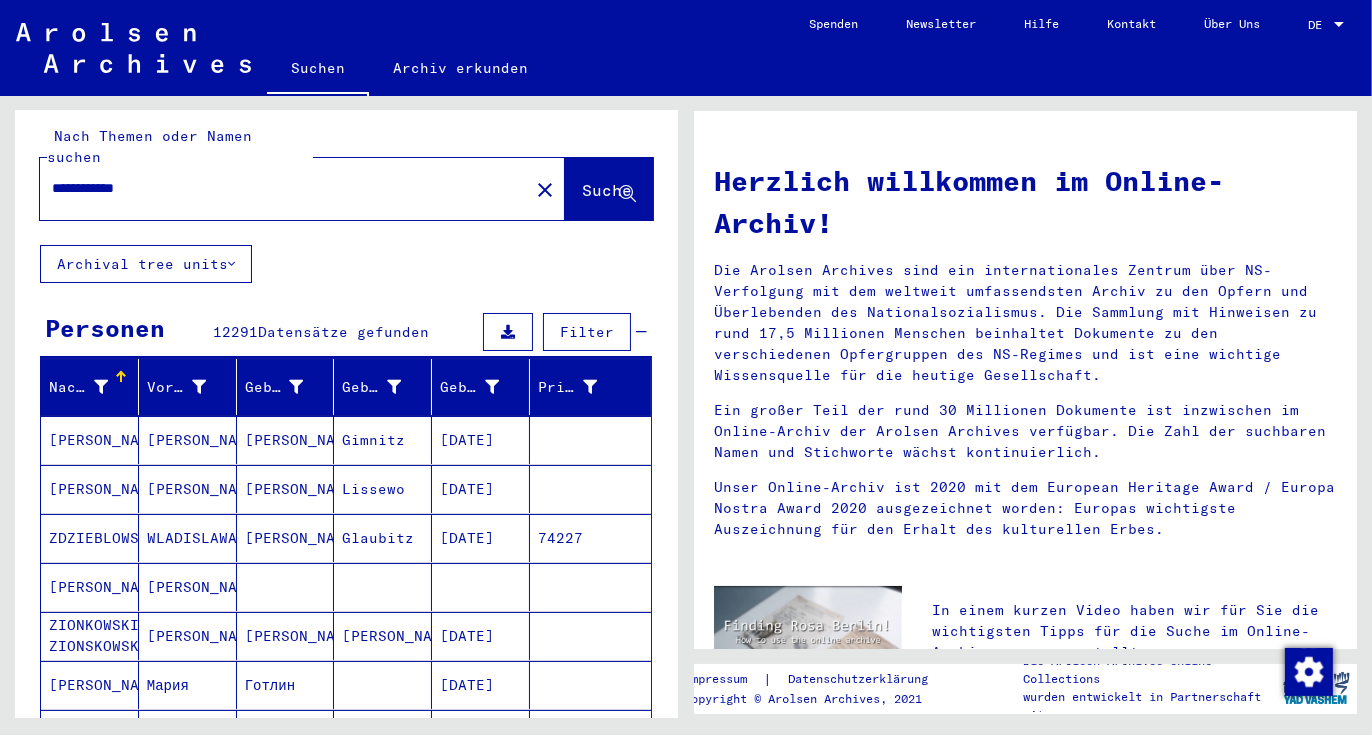 scroll, scrollTop: 0, scrollLeft: 0, axis: both 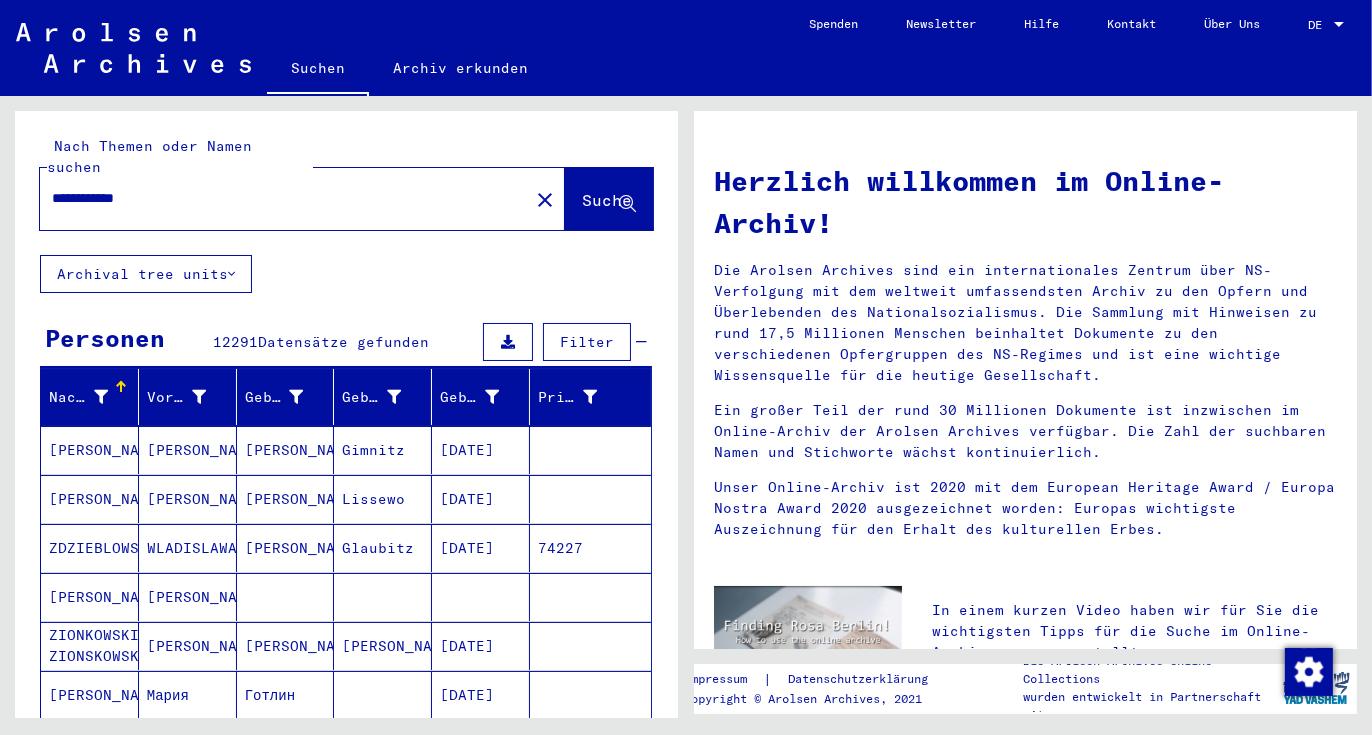 click on "**********" at bounding box center [278, 198] 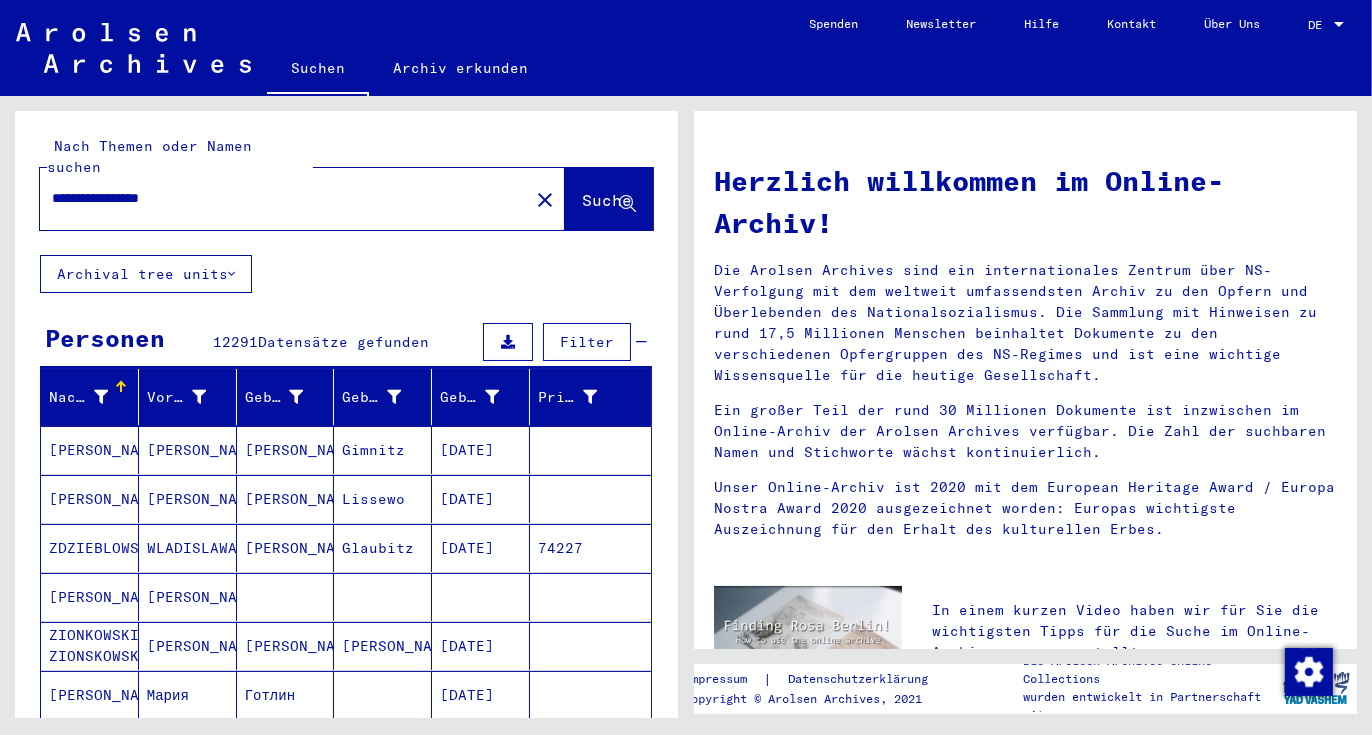 type on "**********" 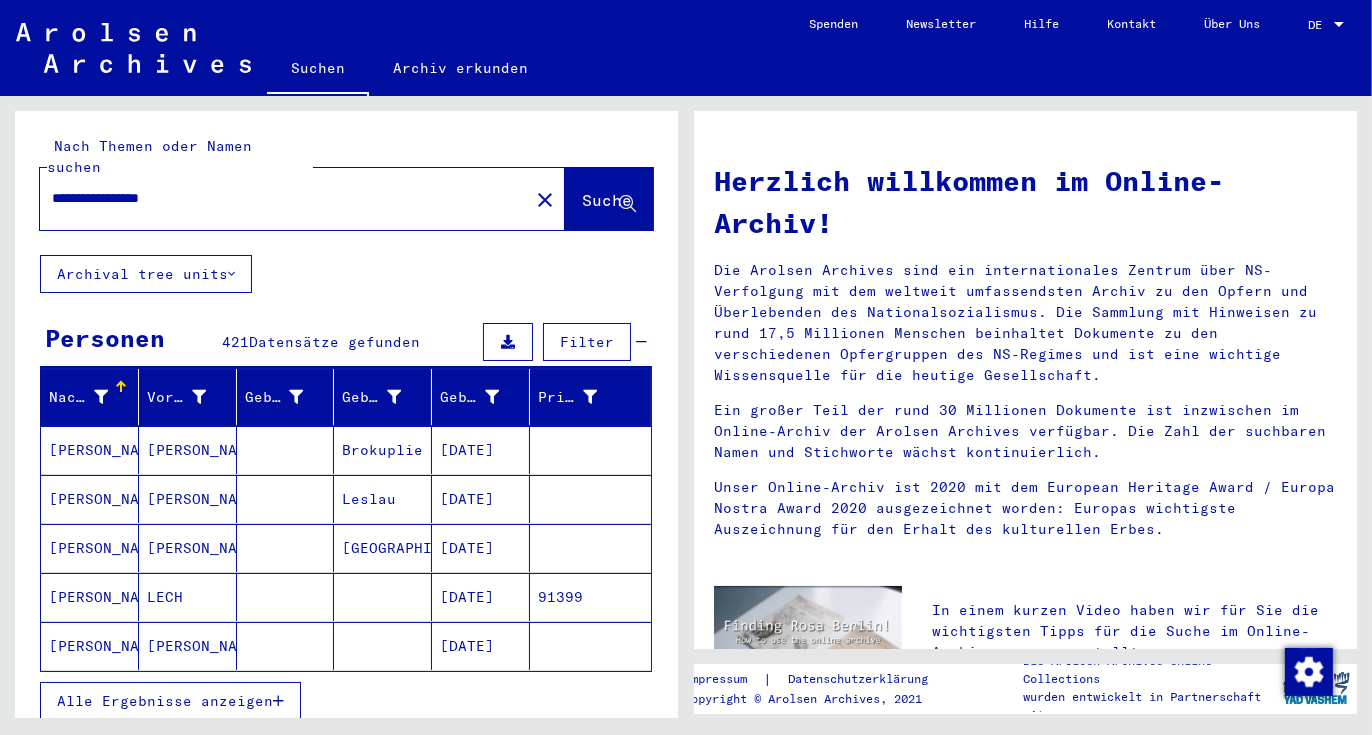 click on "Alle Ergebnisse anzeigen" at bounding box center [165, 701] 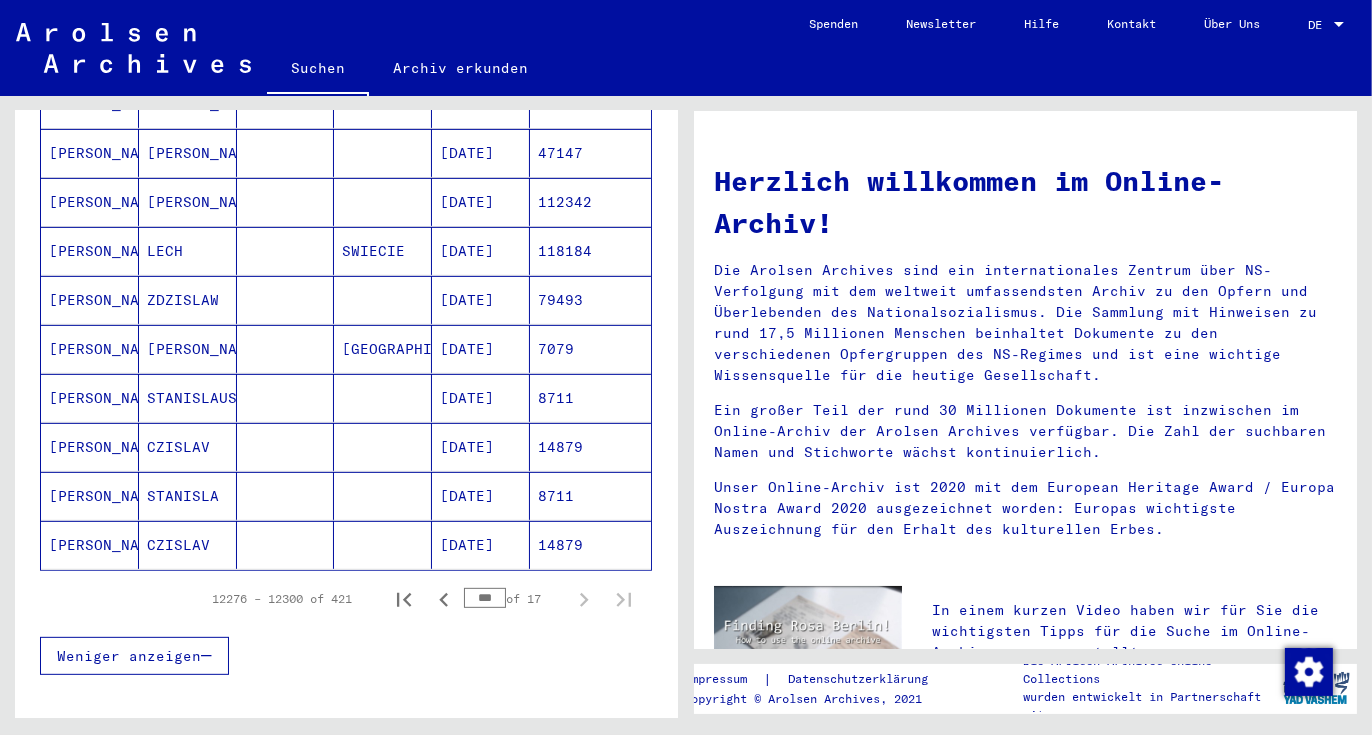 scroll, scrollTop: 1154, scrollLeft: 0, axis: vertical 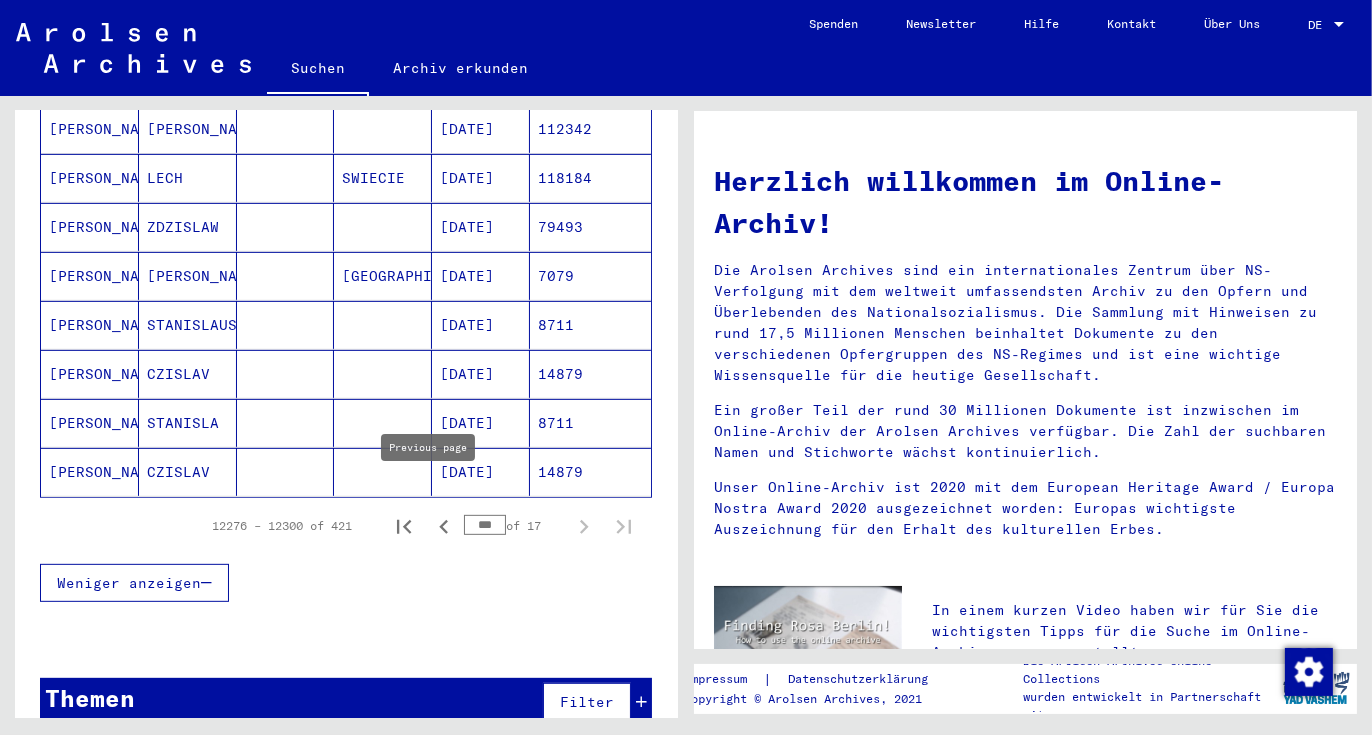 click 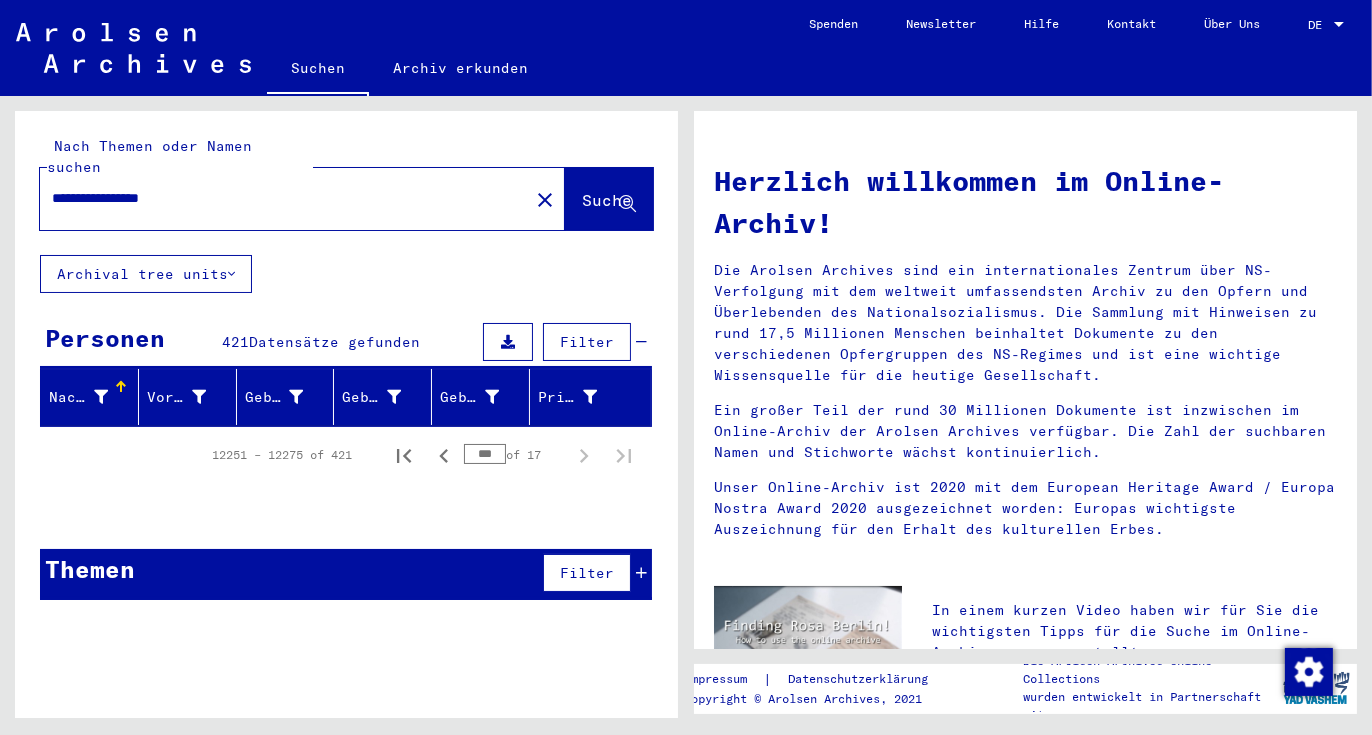 scroll, scrollTop: 0, scrollLeft: 0, axis: both 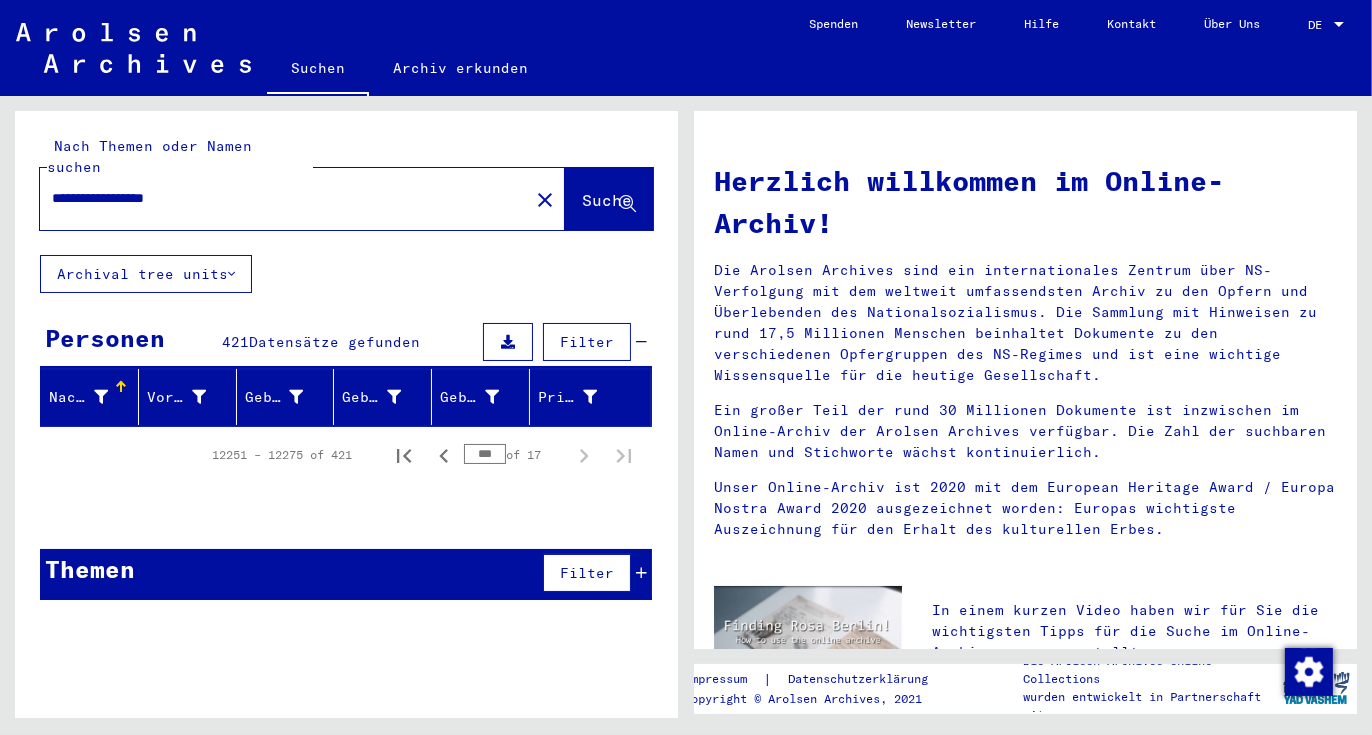 click on "Suche" 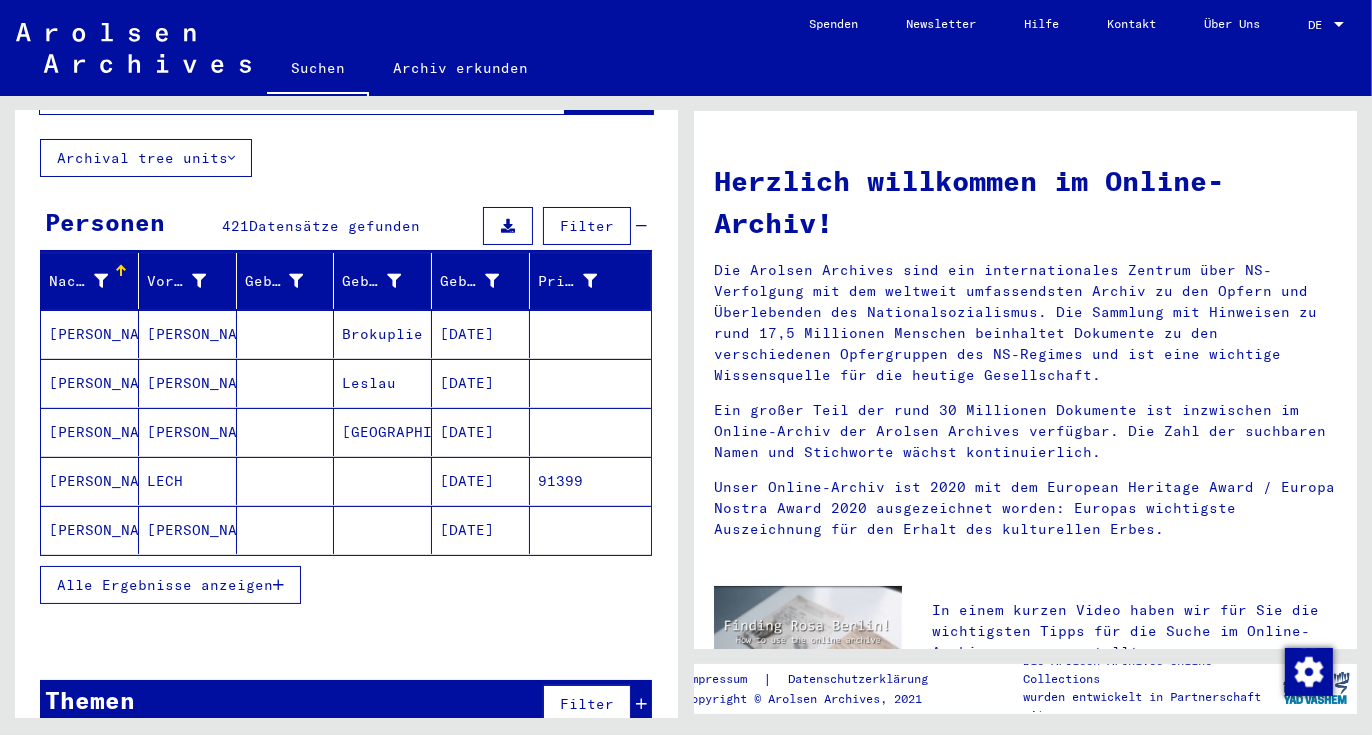 scroll, scrollTop: 124, scrollLeft: 0, axis: vertical 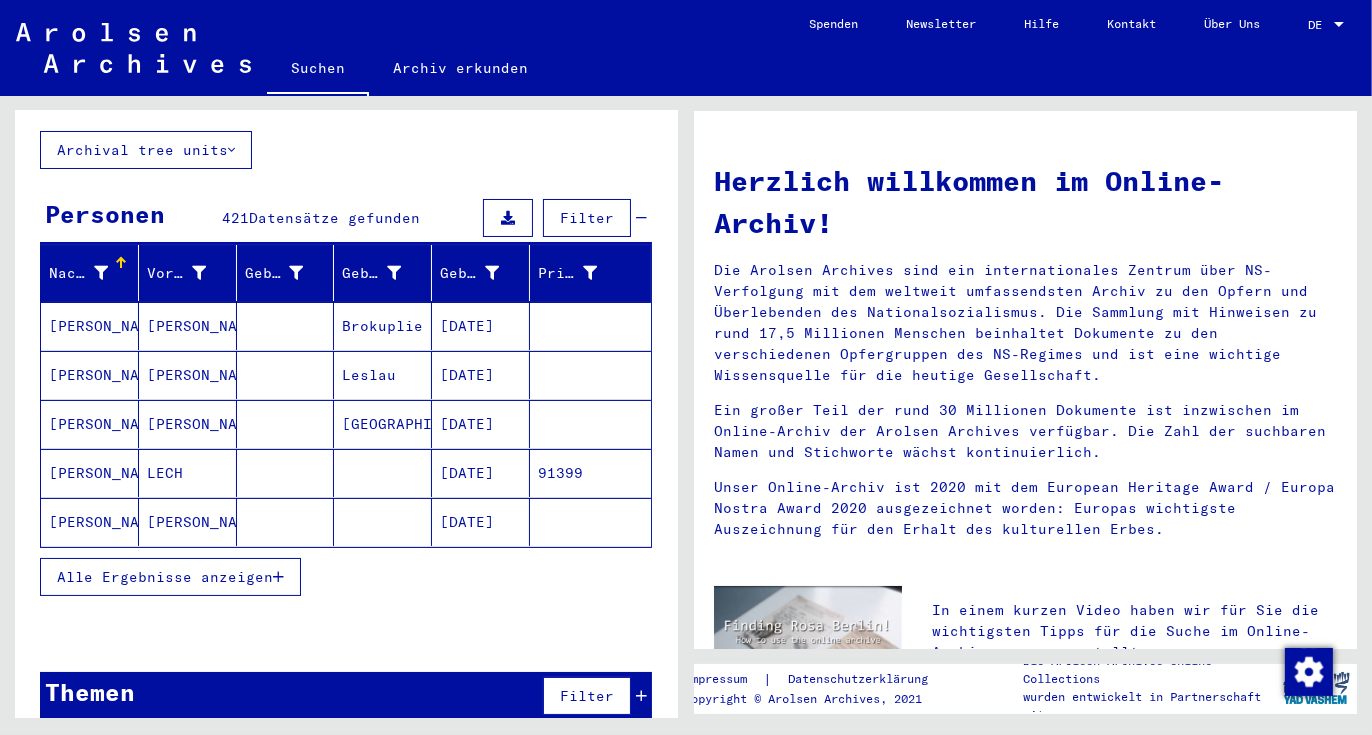 click on "Alle Ergebnisse anzeigen" at bounding box center [165, 577] 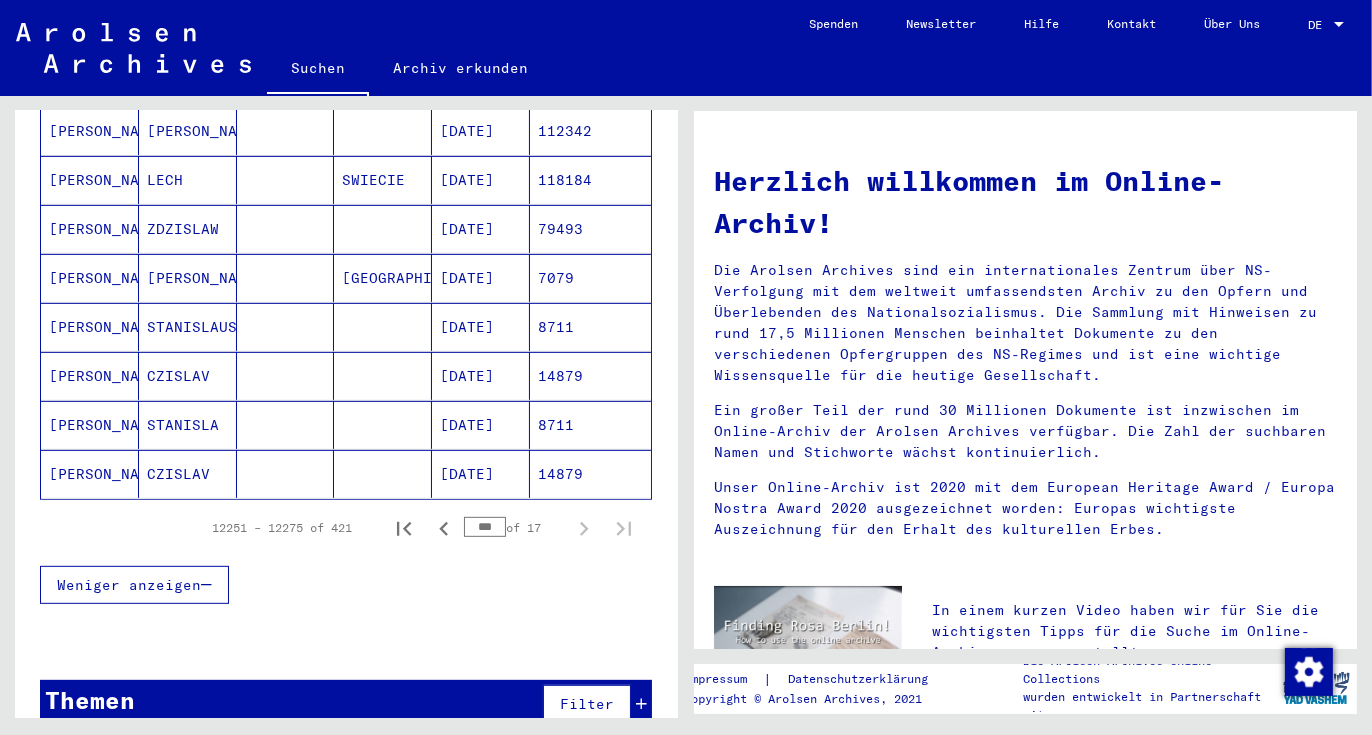 scroll, scrollTop: 1154, scrollLeft: 0, axis: vertical 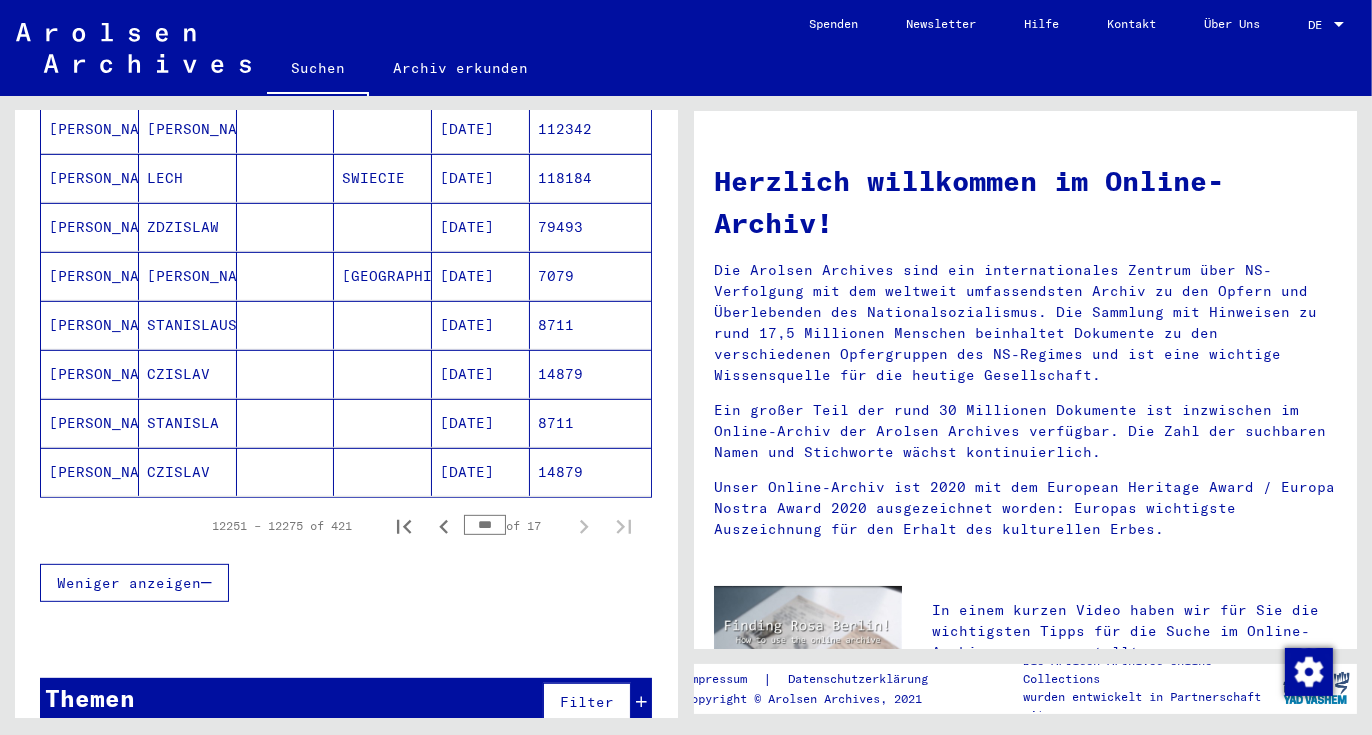 click on "[PERSON_NAME]" 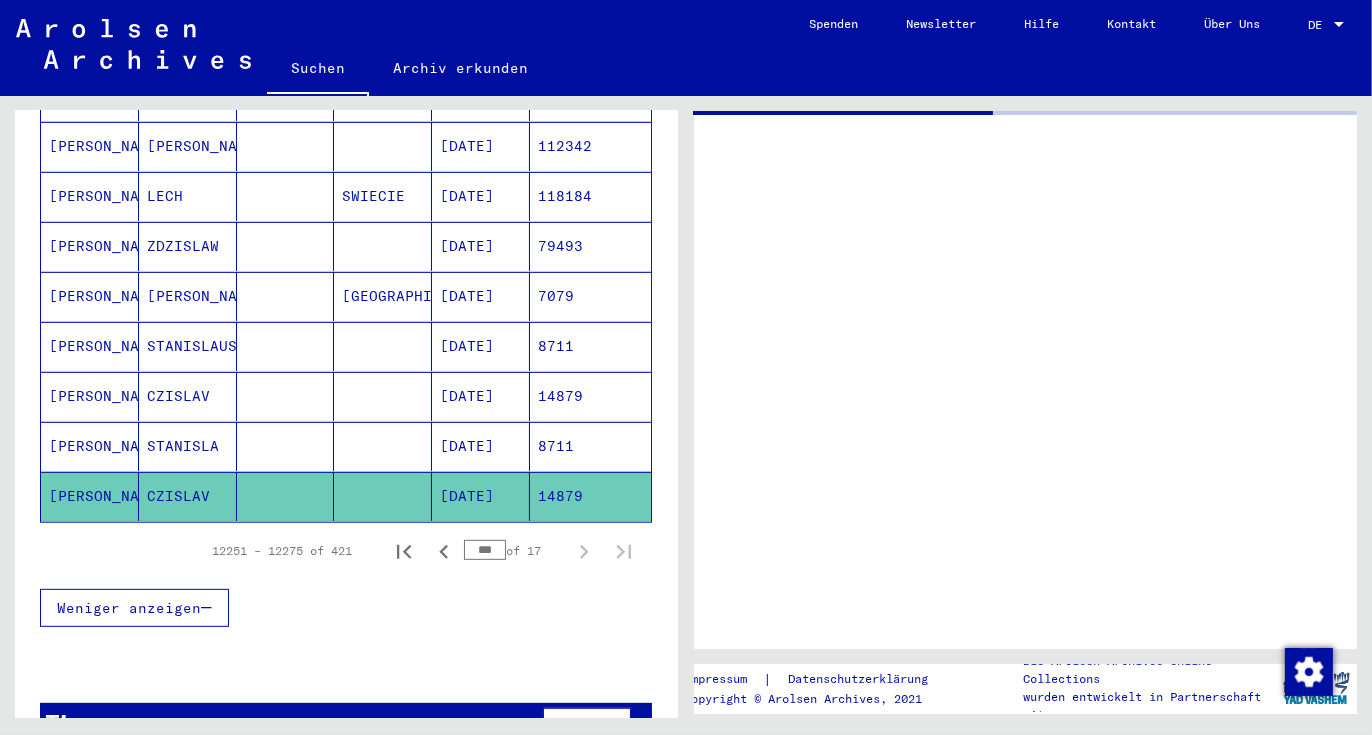 scroll, scrollTop: 1166, scrollLeft: 0, axis: vertical 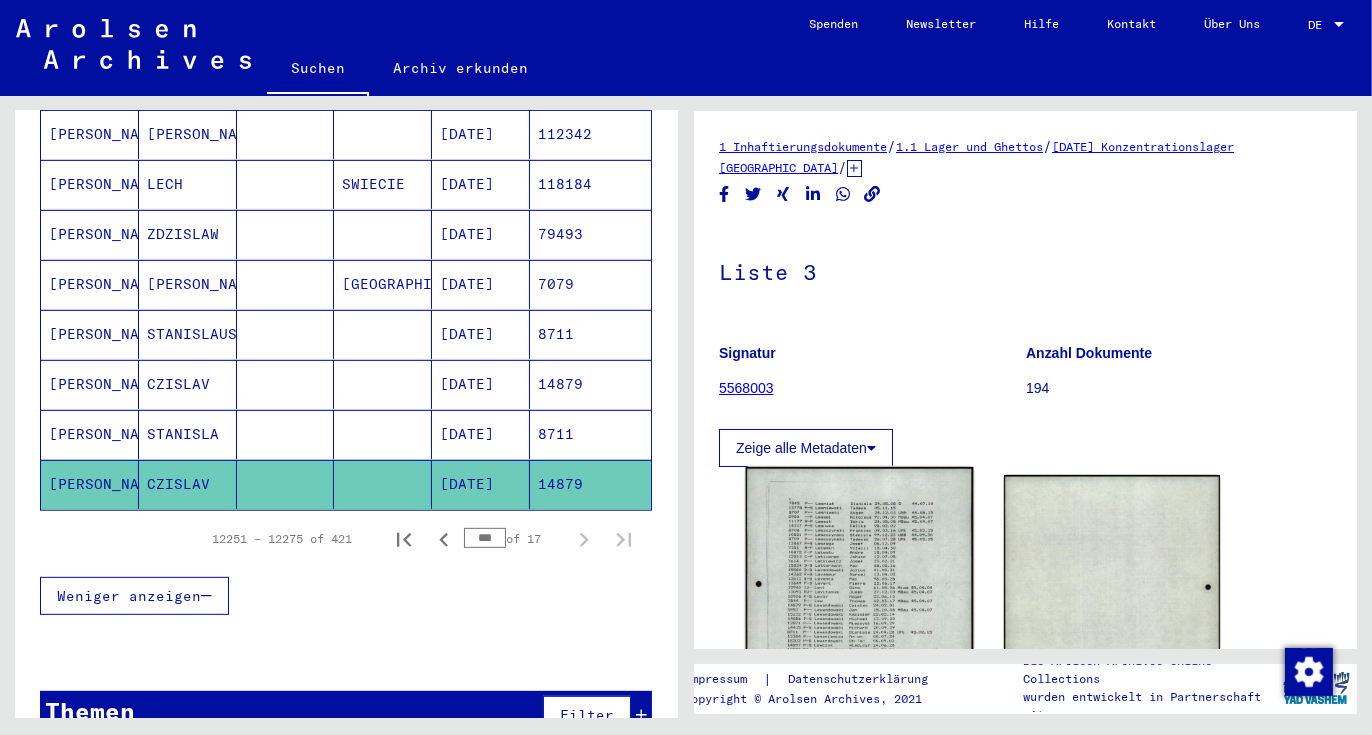 click 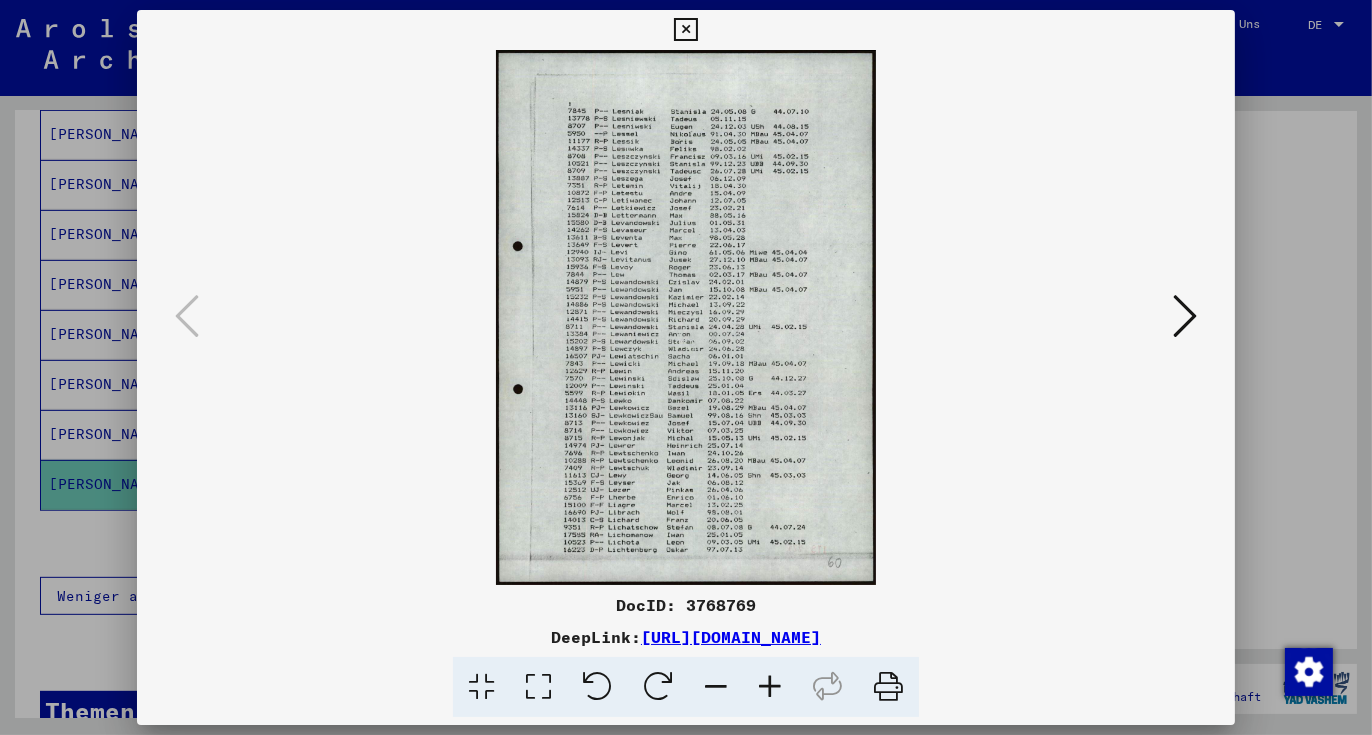 click at bounding box center (770, 687) 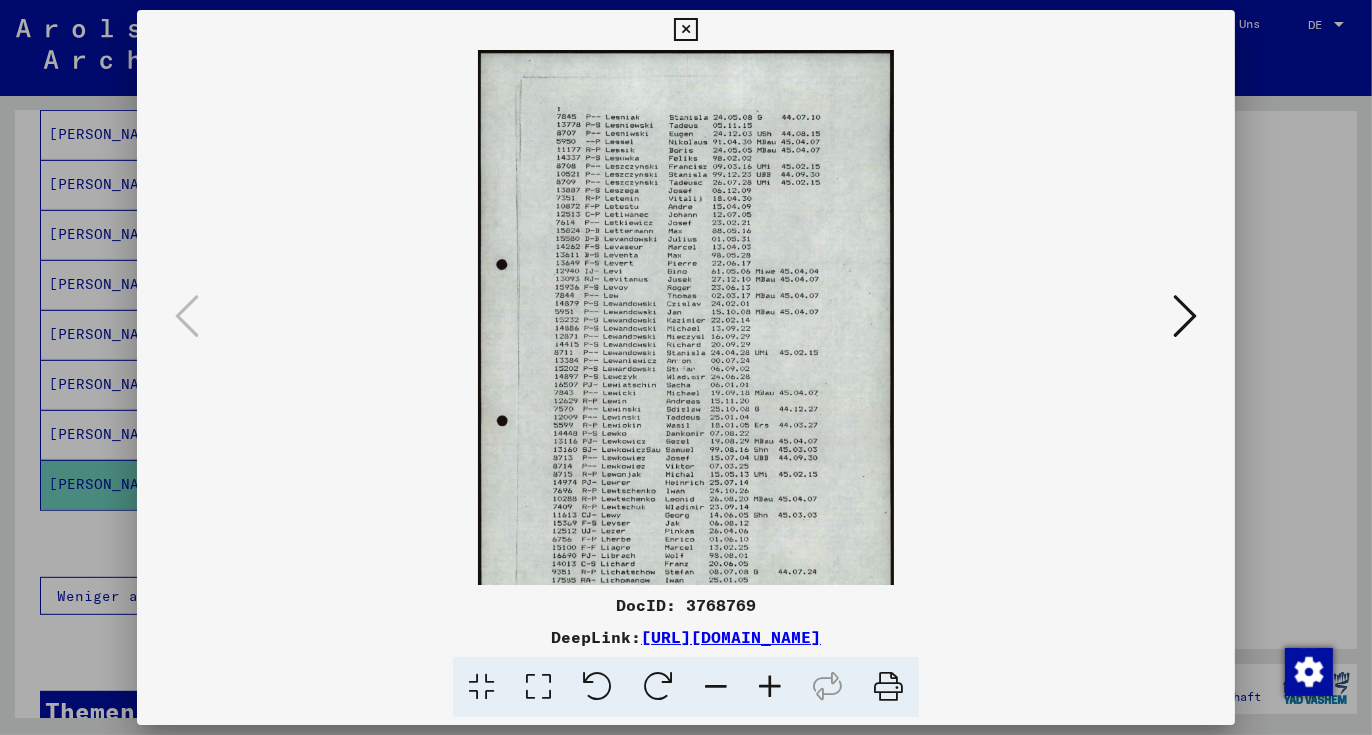 click at bounding box center [770, 687] 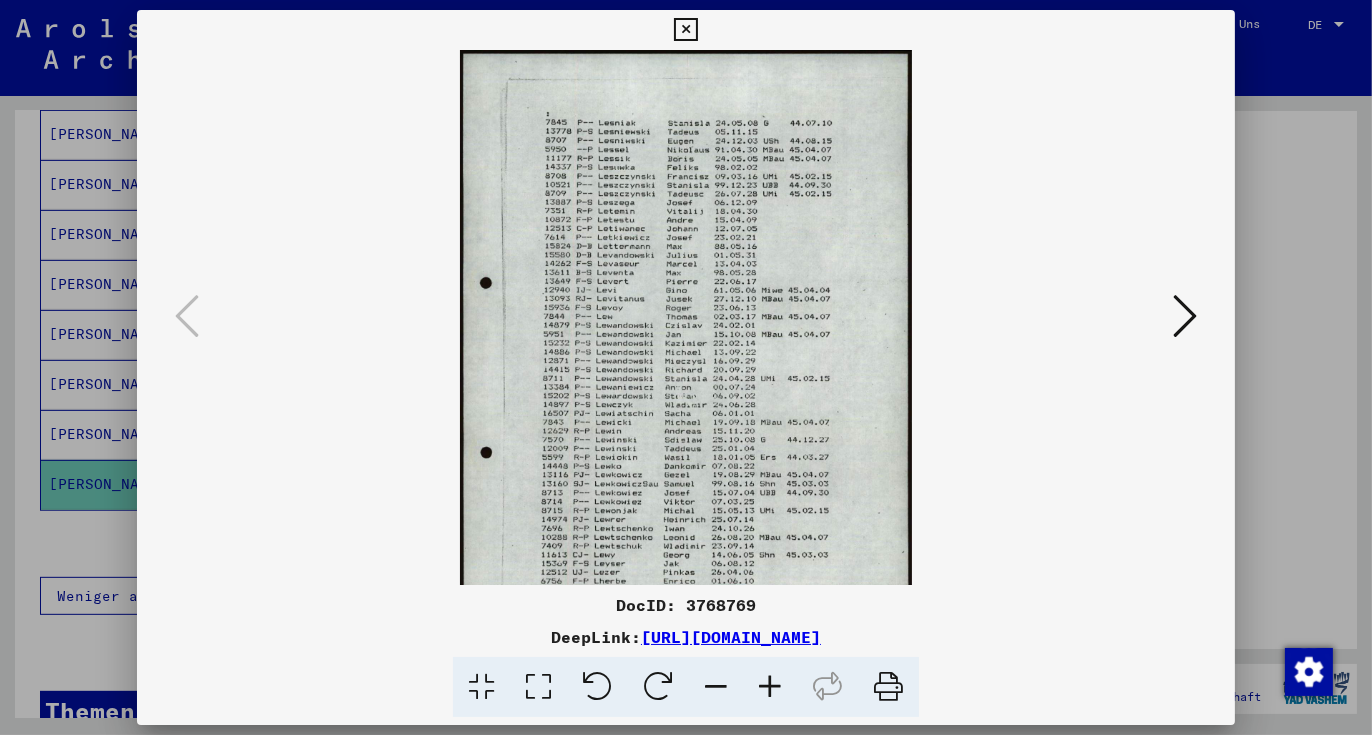 click at bounding box center [770, 687] 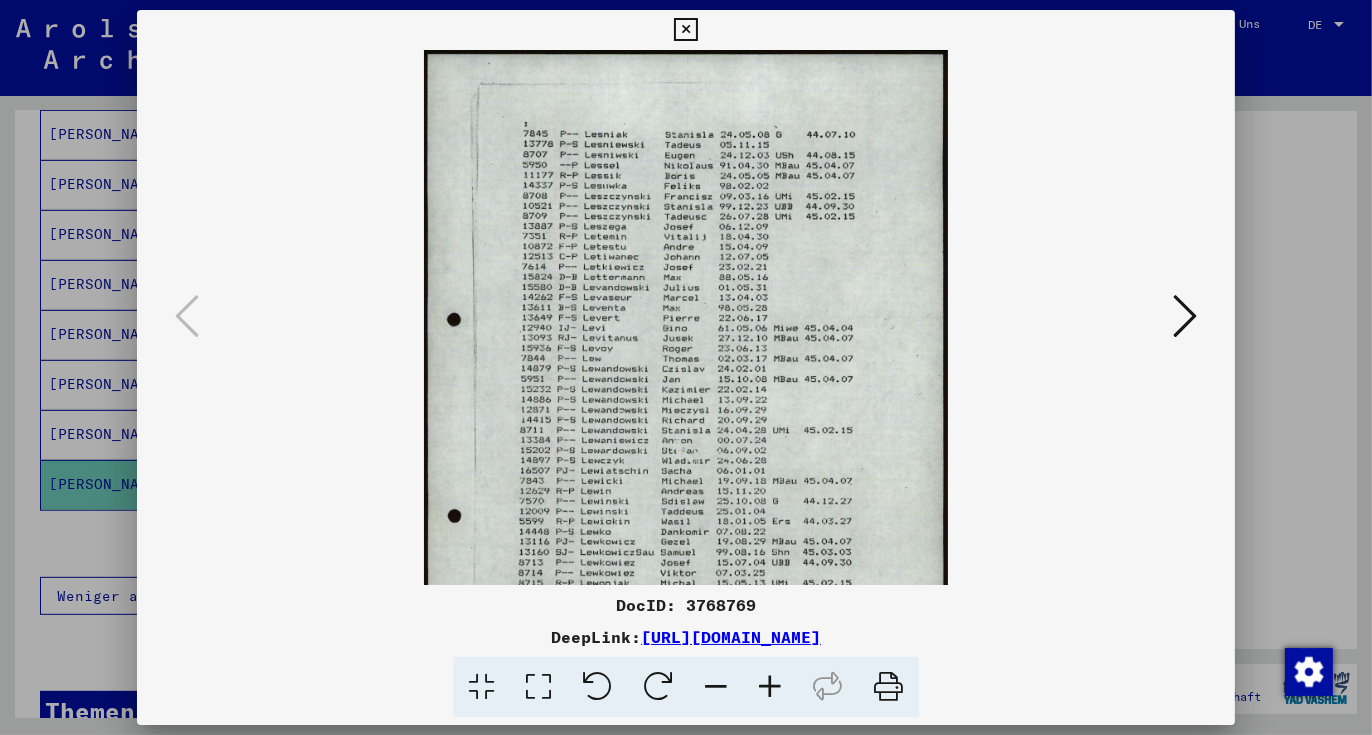 click at bounding box center [770, 687] 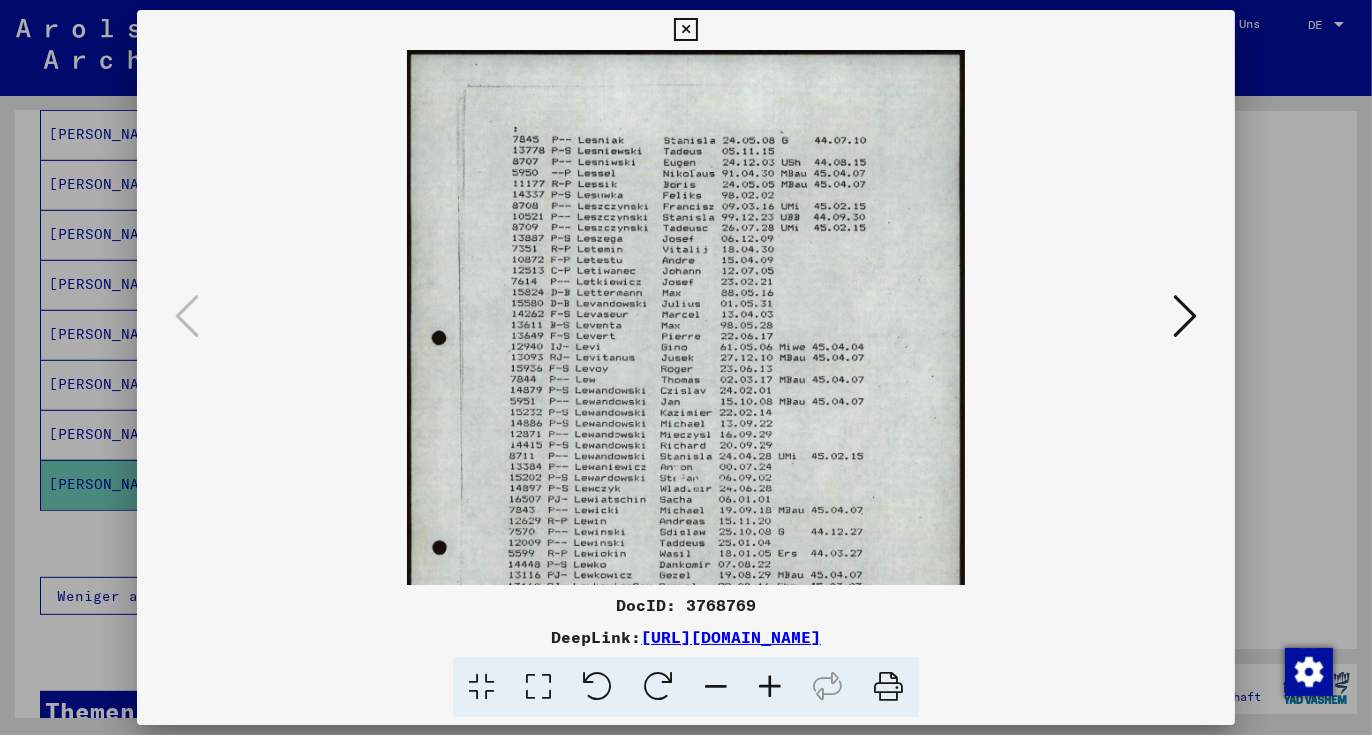 click at bounding box center (770, 687) 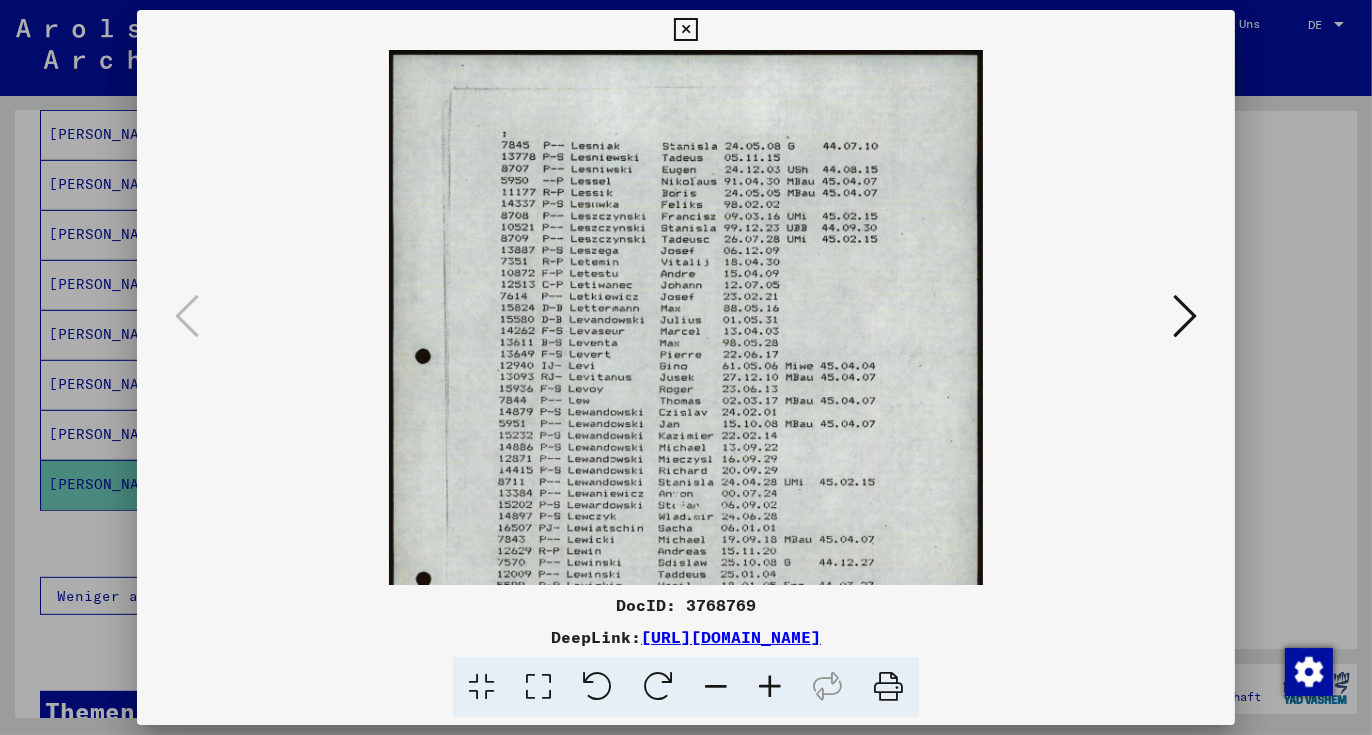 click at bounding box center [770, 687] 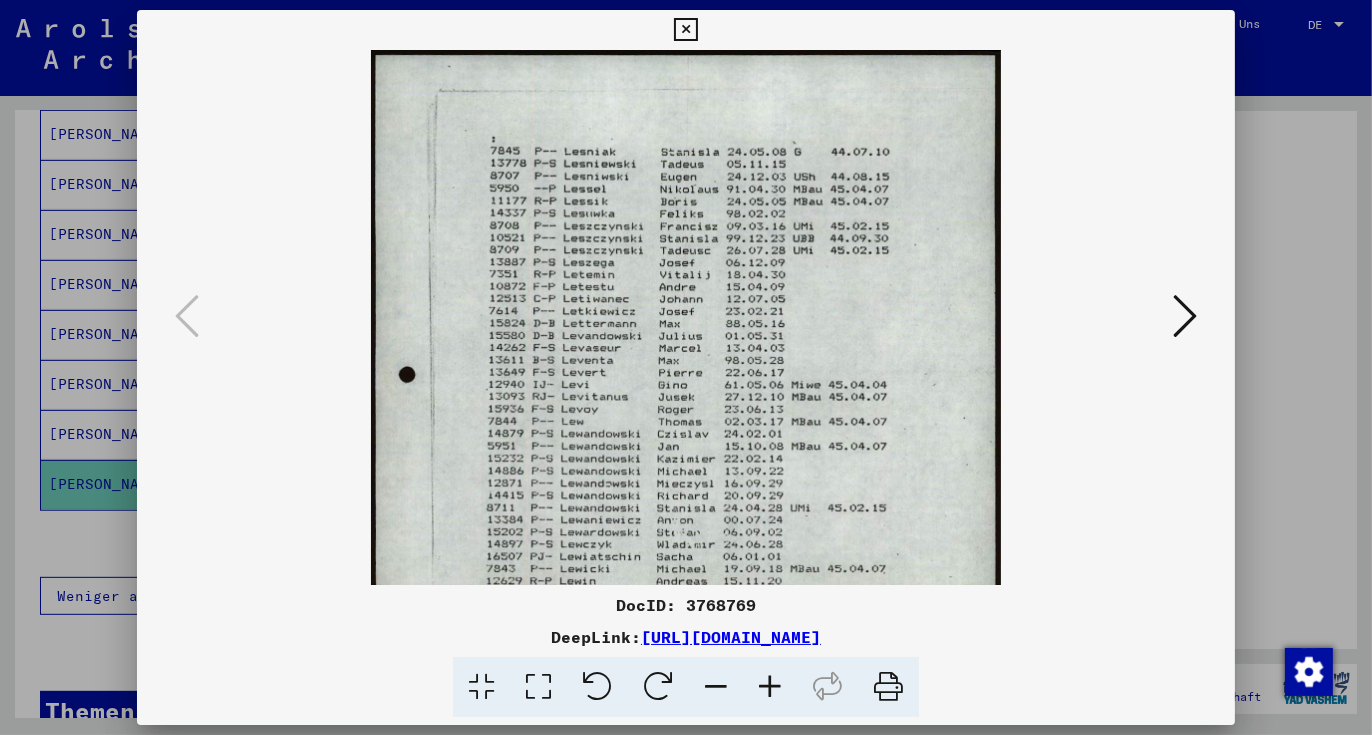 click at bounding box center [770, 687] 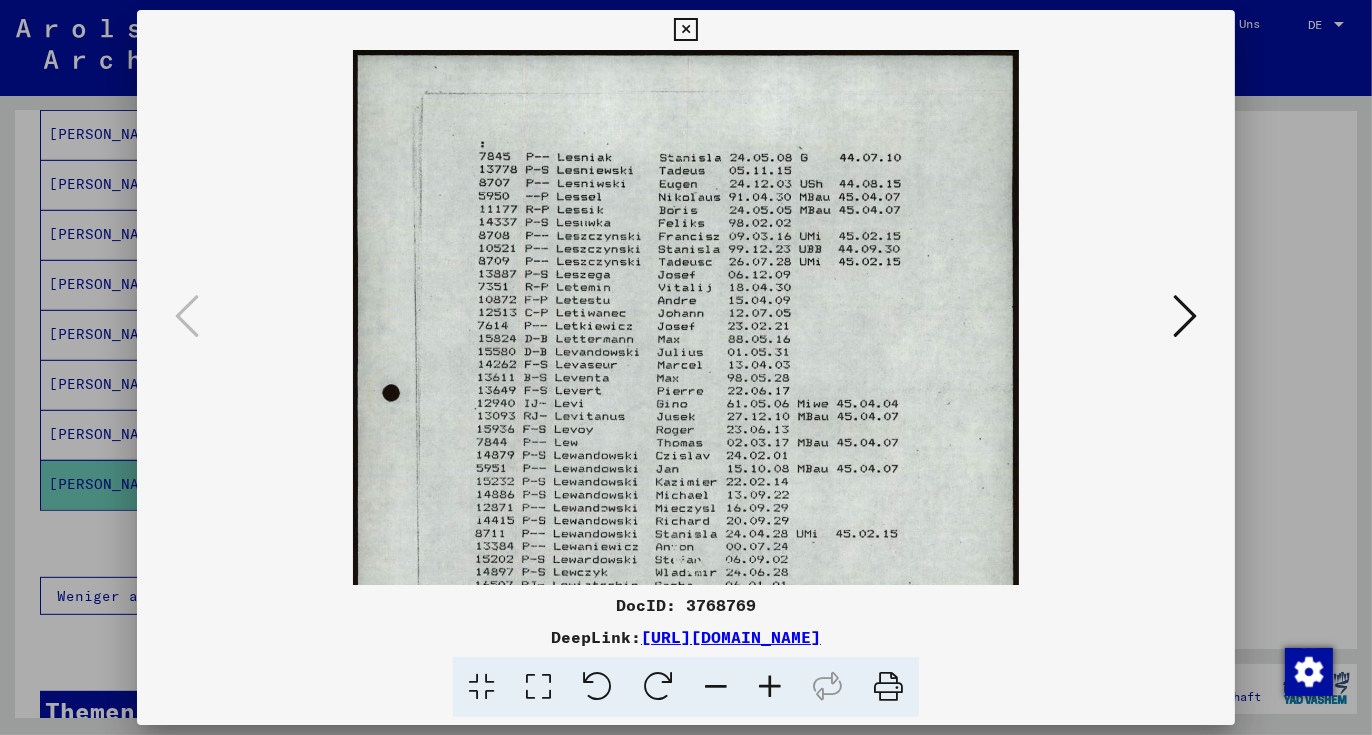 click at bounding box center (770, 687) 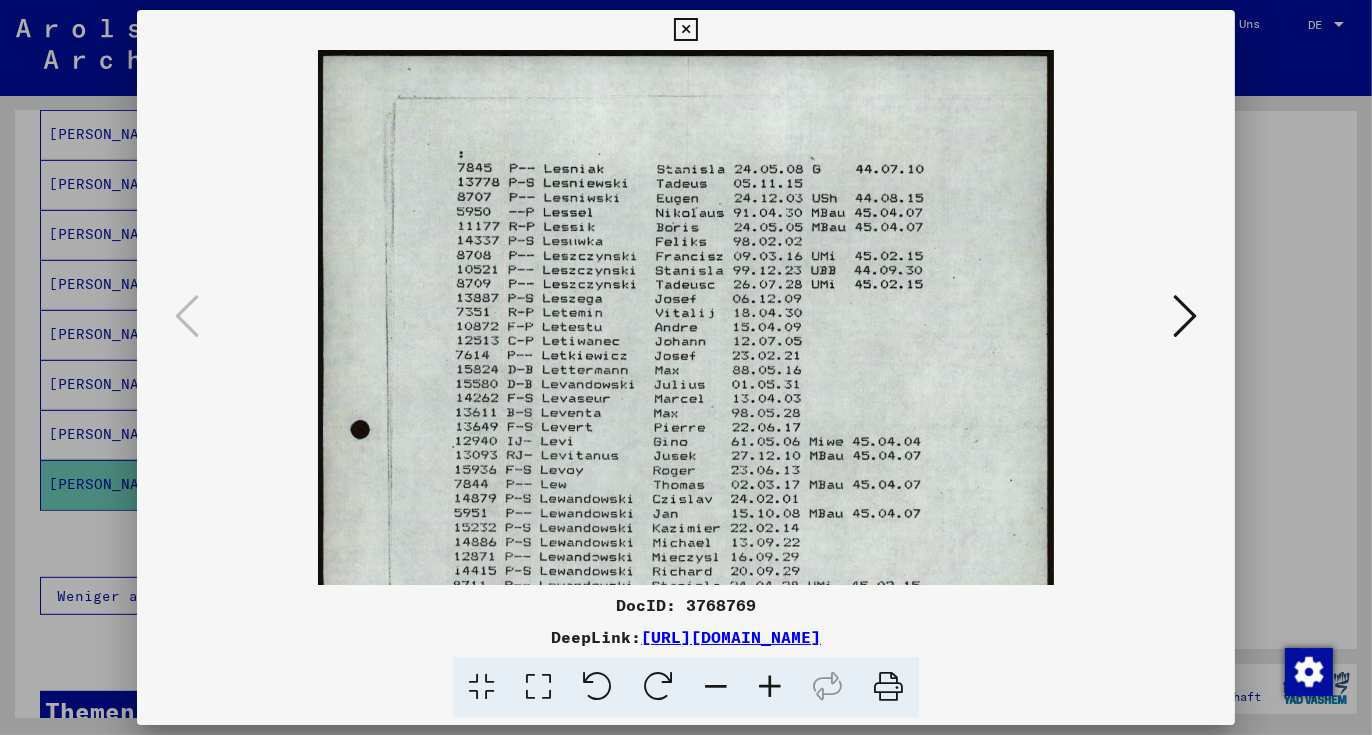 click at bounding box center [770, 687] 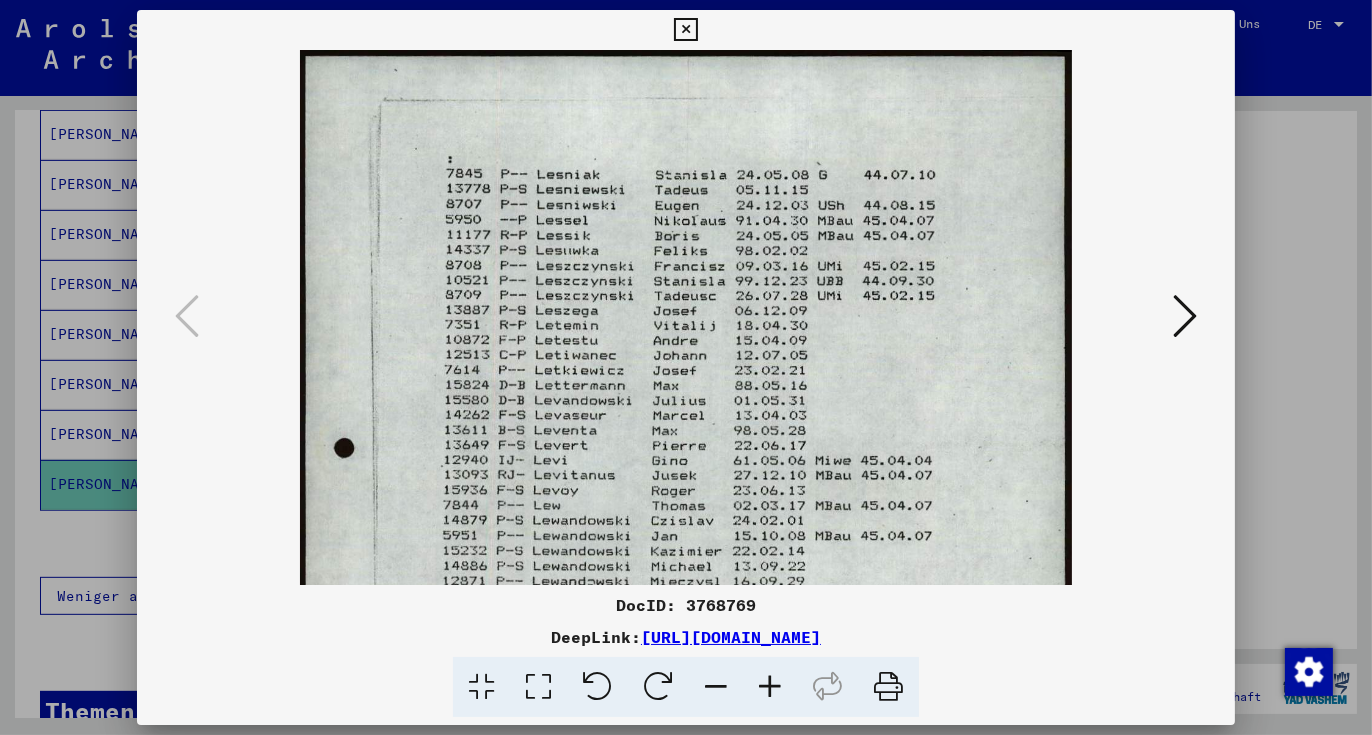 click at bounding box center (770, 687) 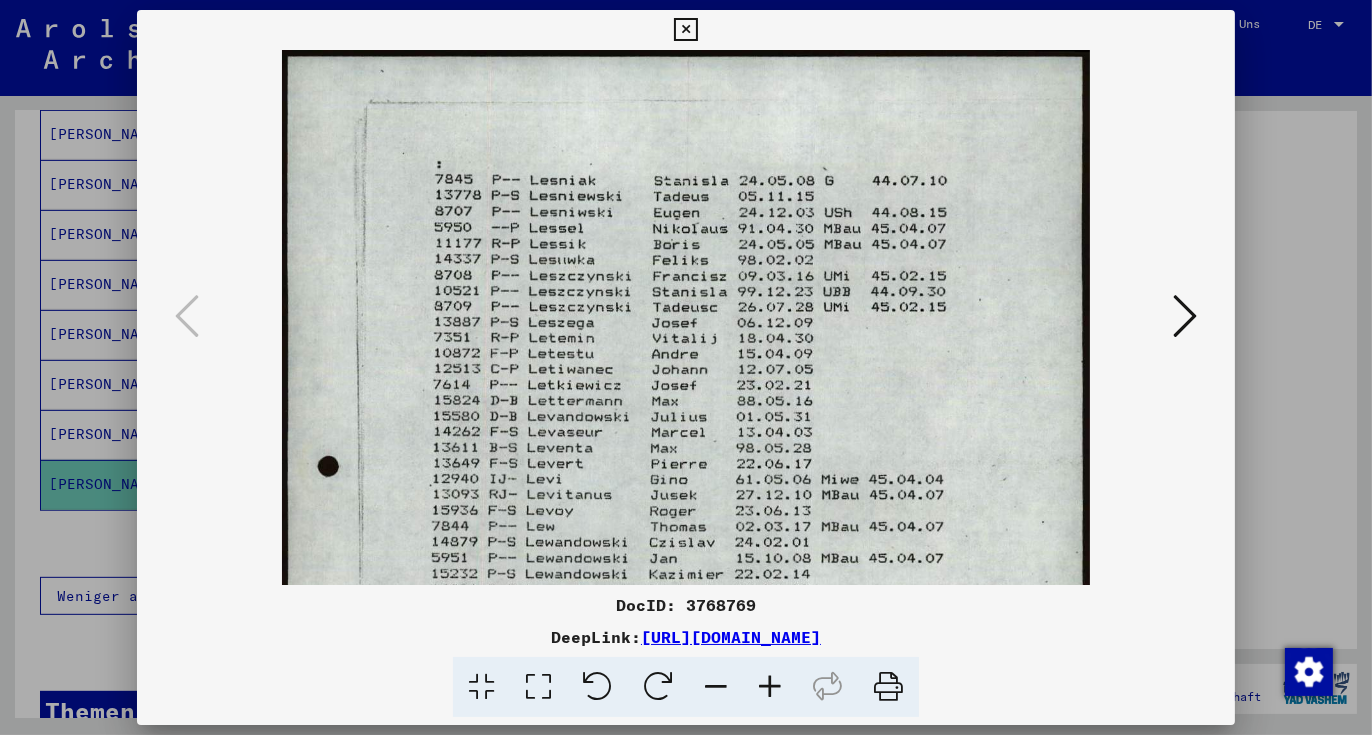 click at bounding box center (770, 687) 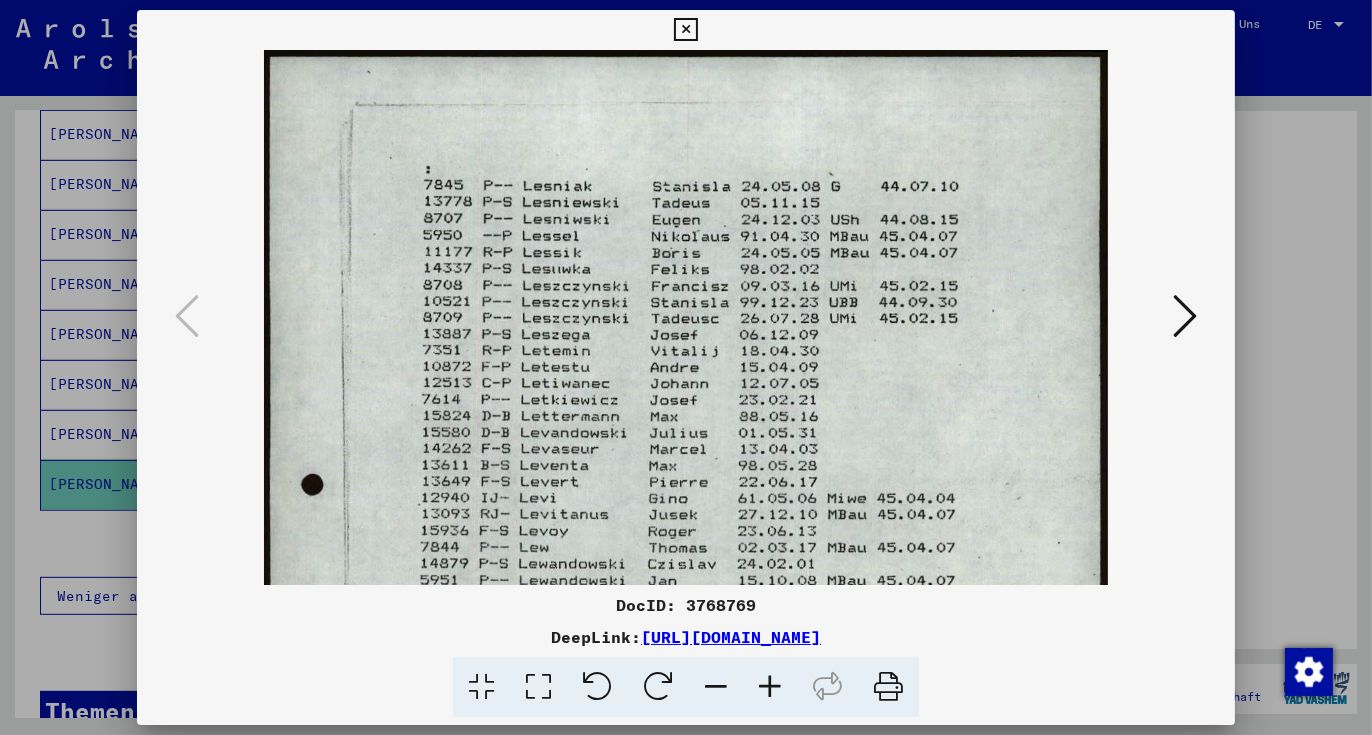click at bounding box center (770, 687) 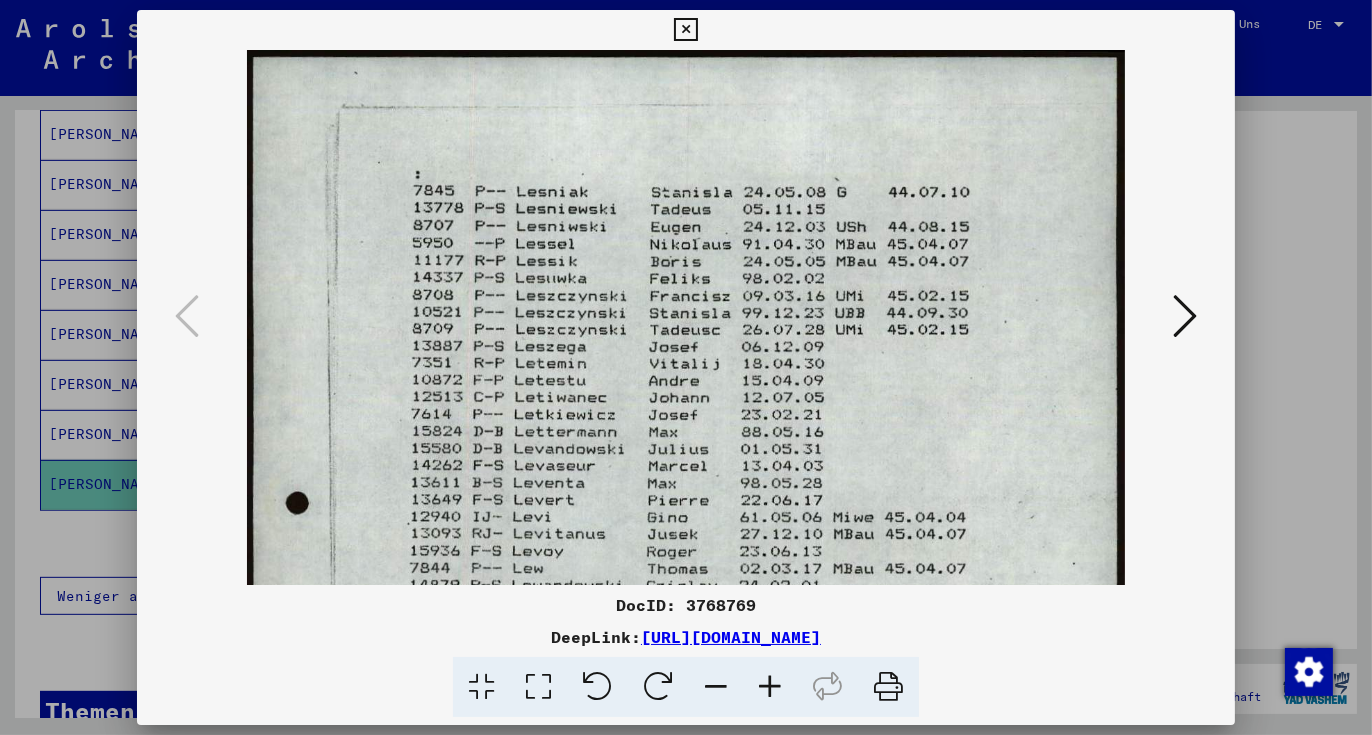 click at bounding box center (770, 687) 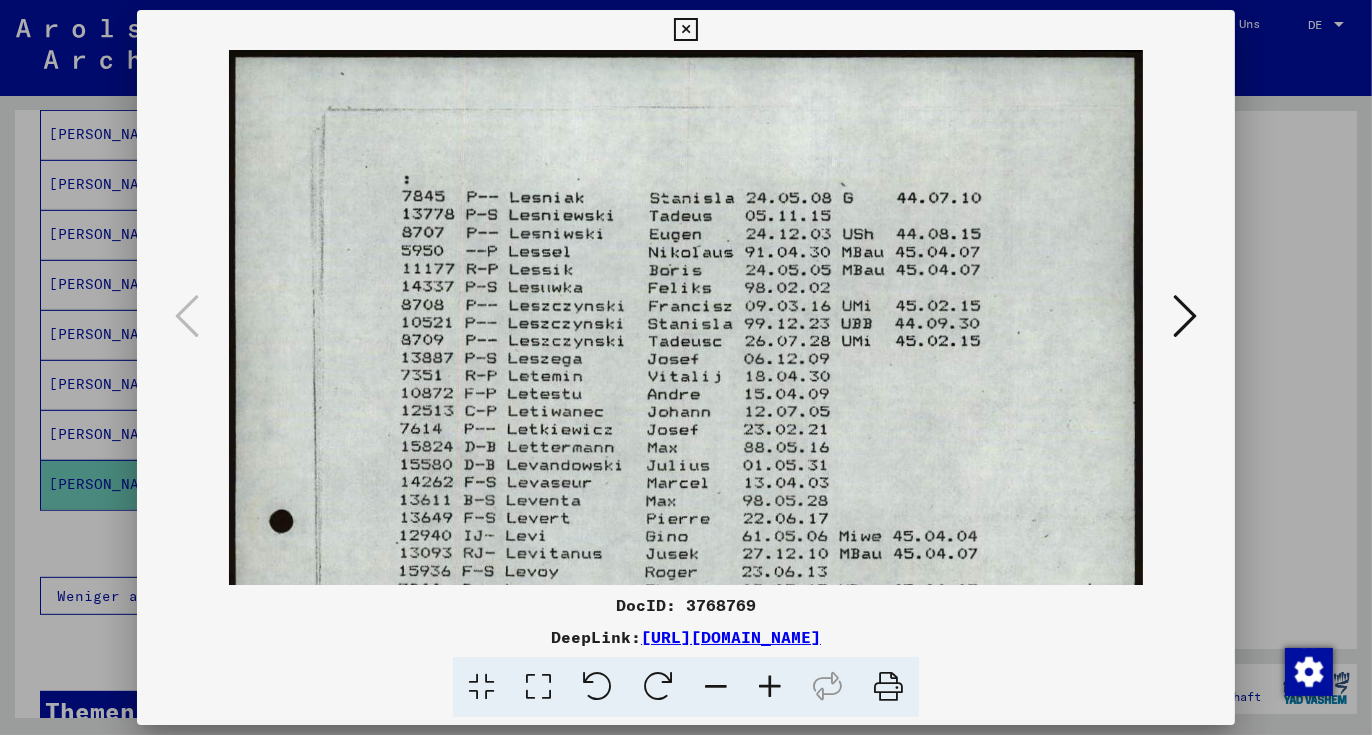 click at bounding box center (770, 687) 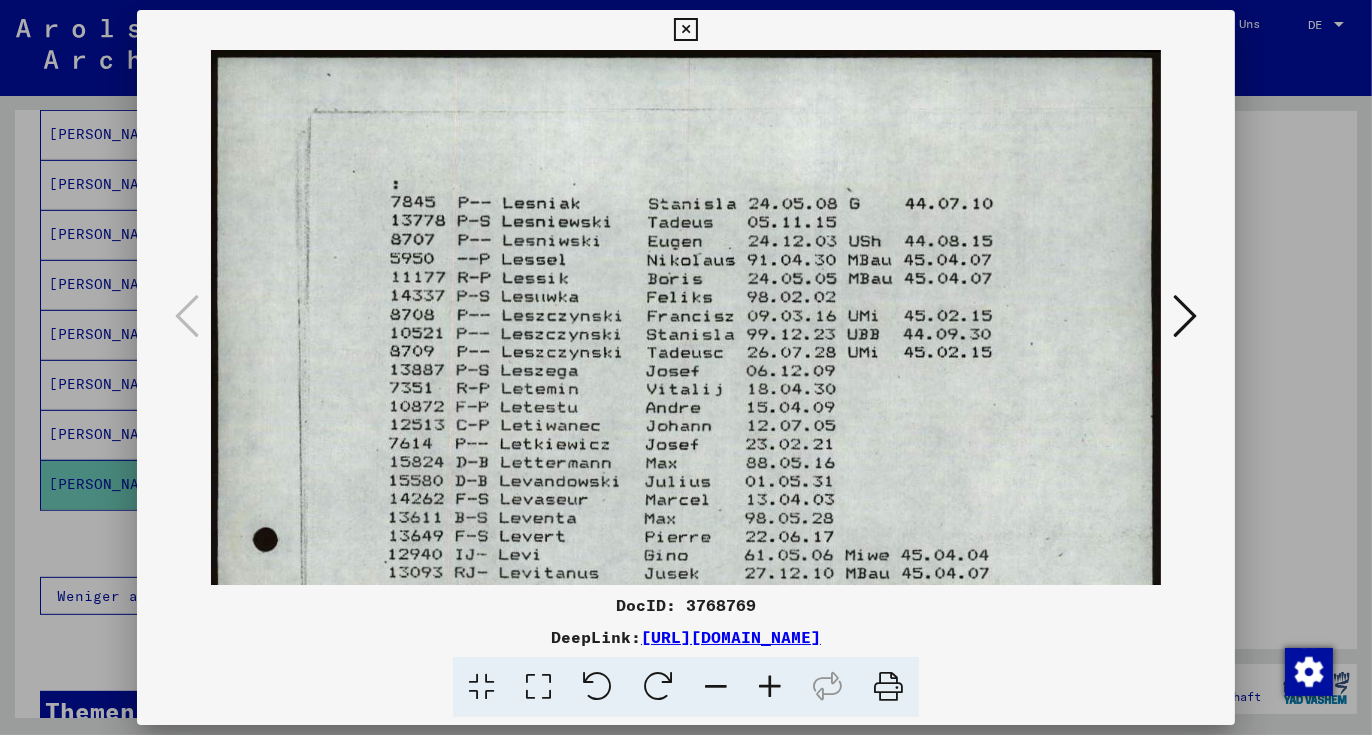 click at bounding box center (770, 687) 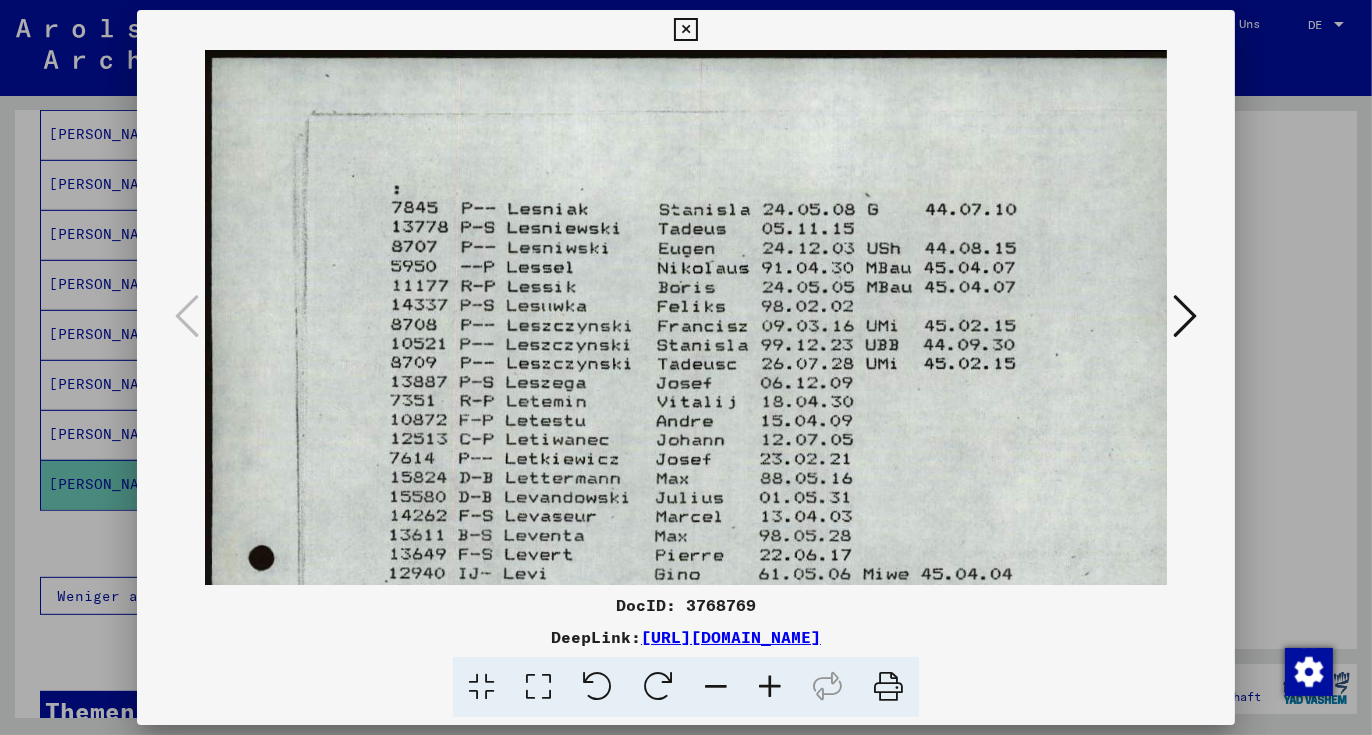 click at bounding box center [770, 687] 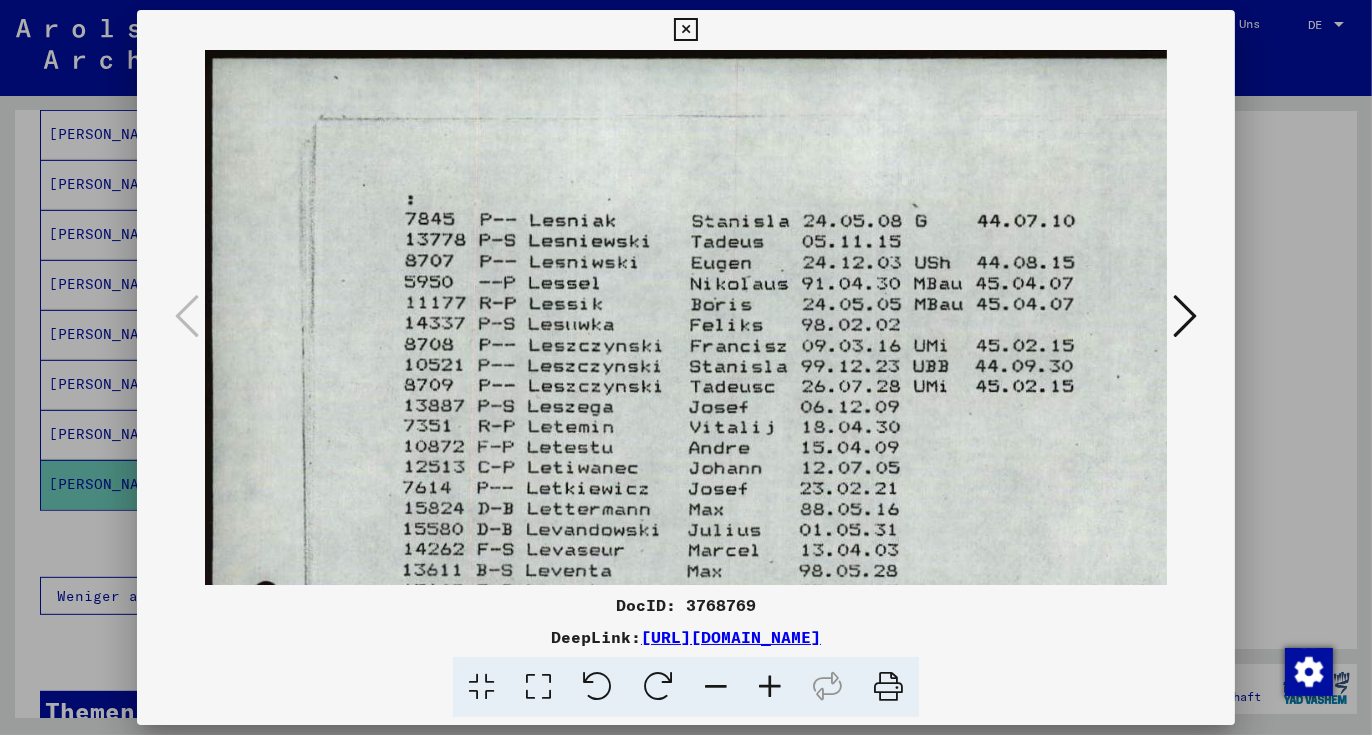 click at bounding box center [770, 687] 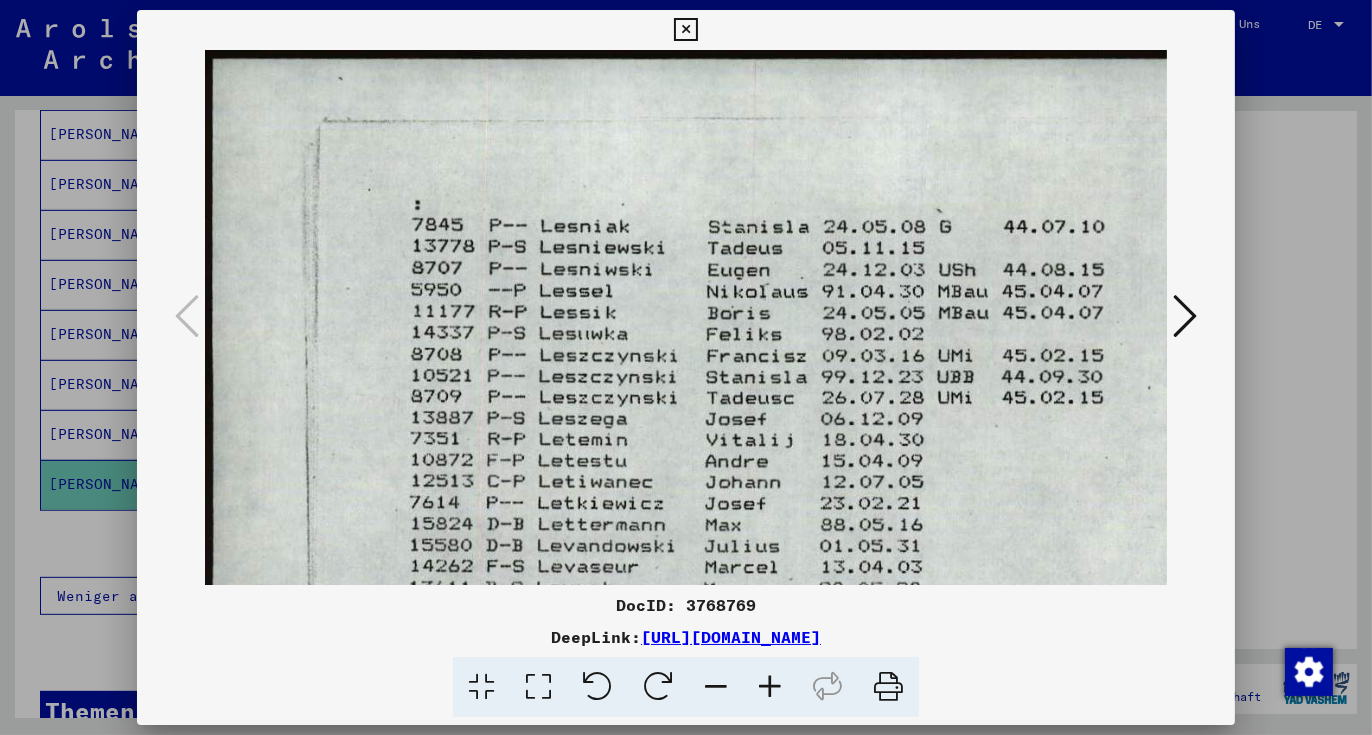 click at bounding box center (770, 687) 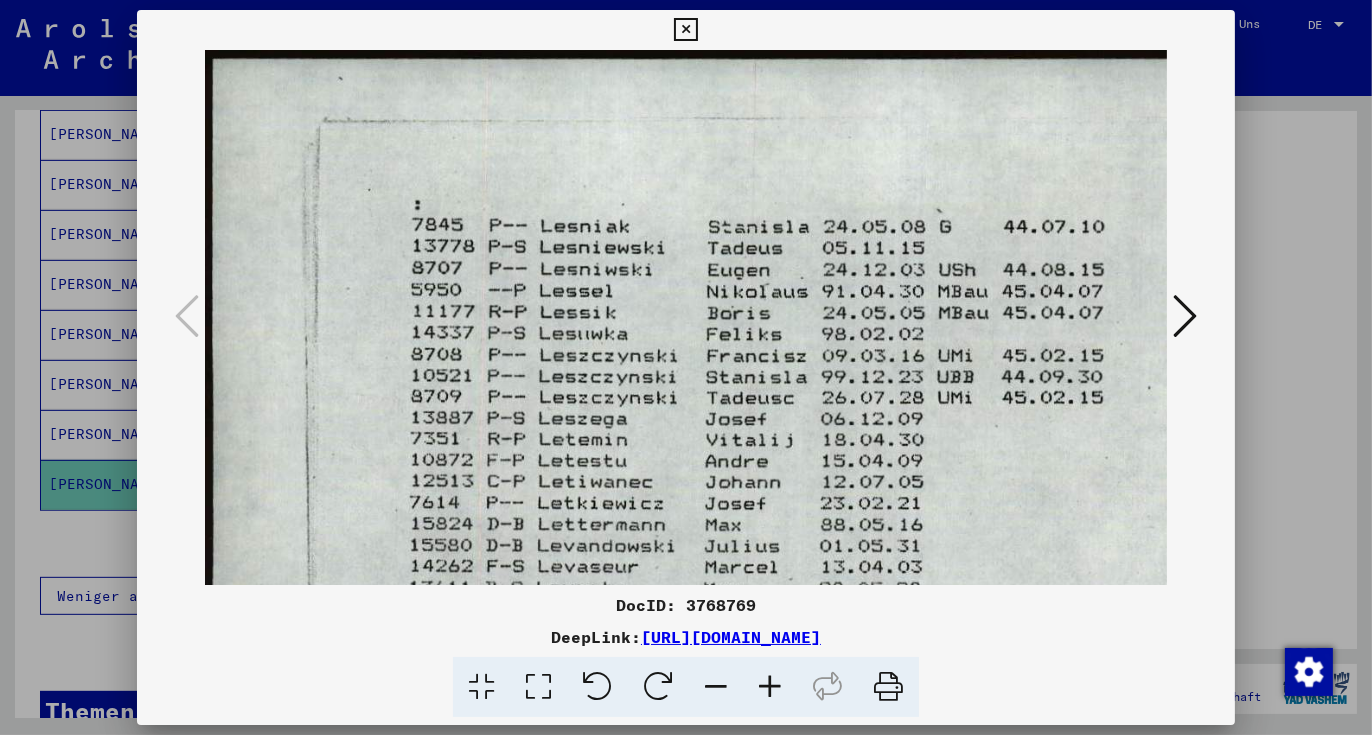 click at bounding box center [686, 367] 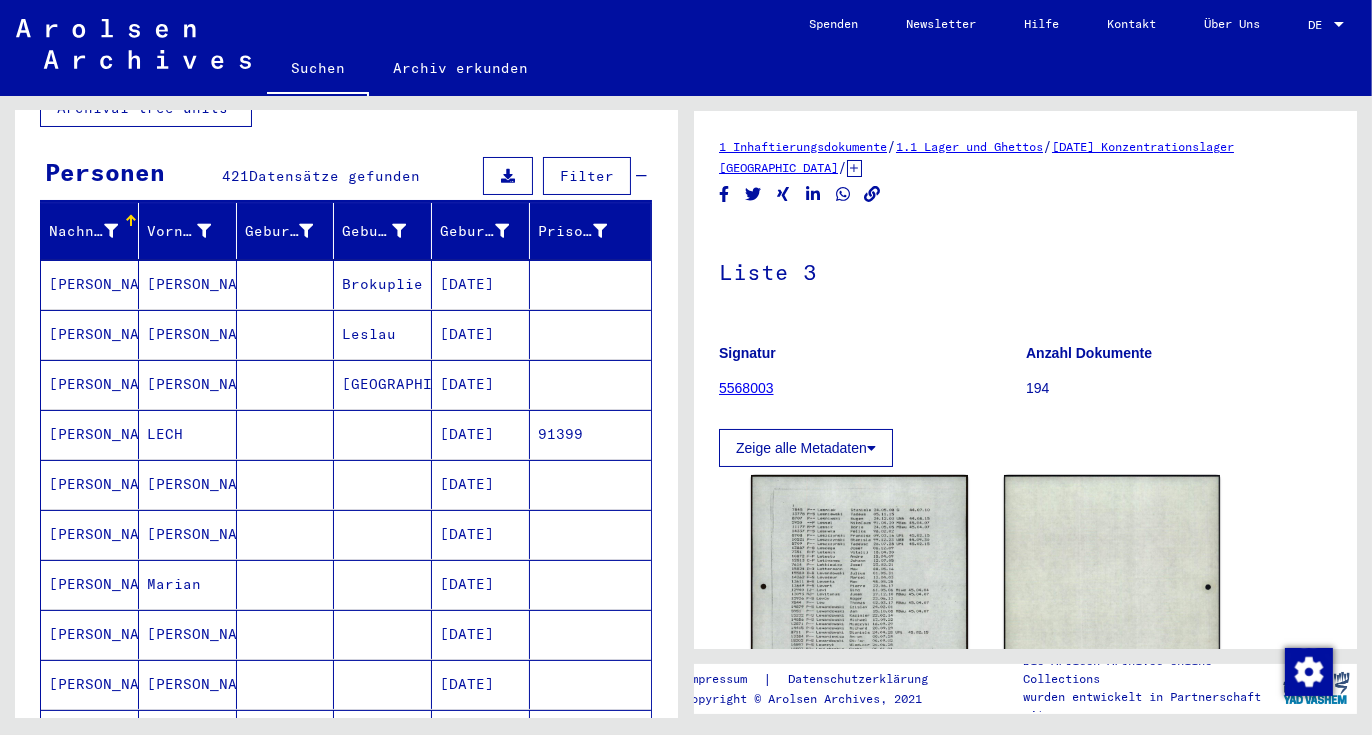 scroll, scrollTop: 0, scrollLeft: 0, axis: both 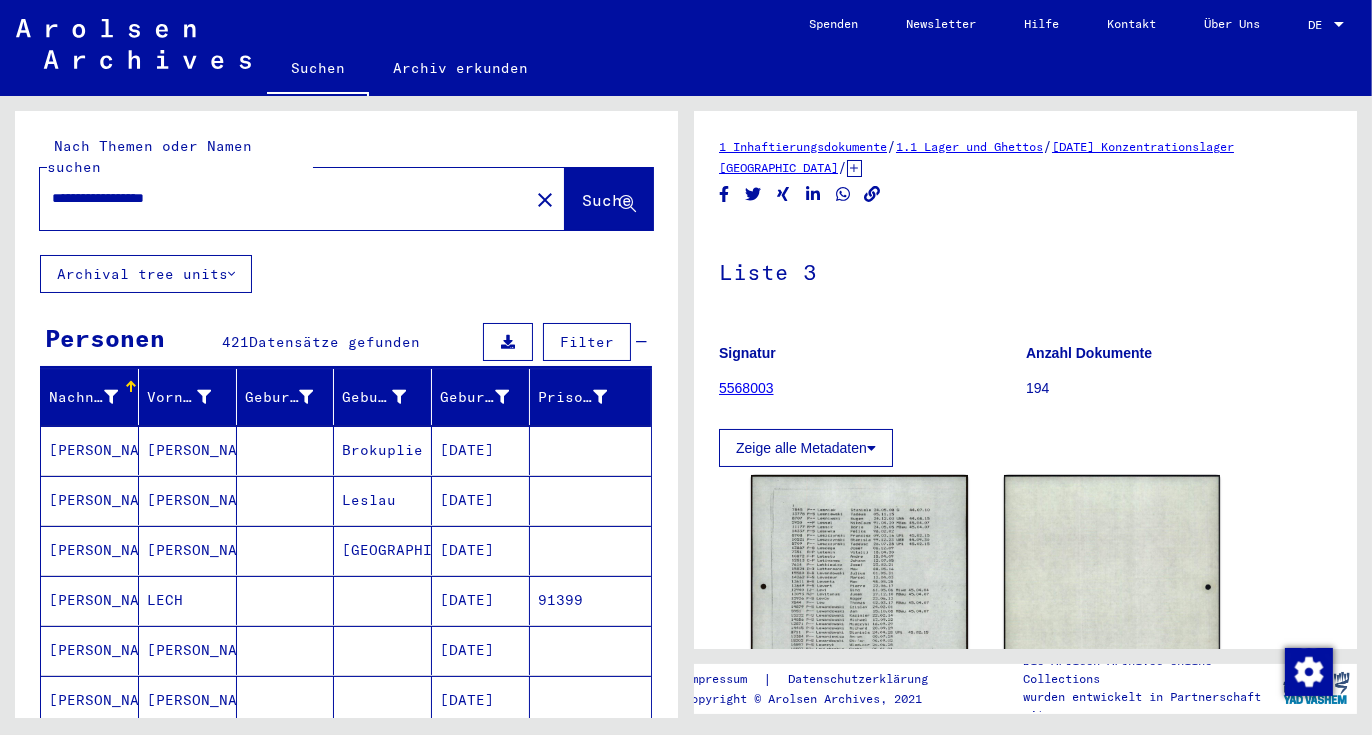 drag, startPoint x: 219, startPoint y: 172, endPoint x: 50, endPoint y: 180, distance: 169.18924 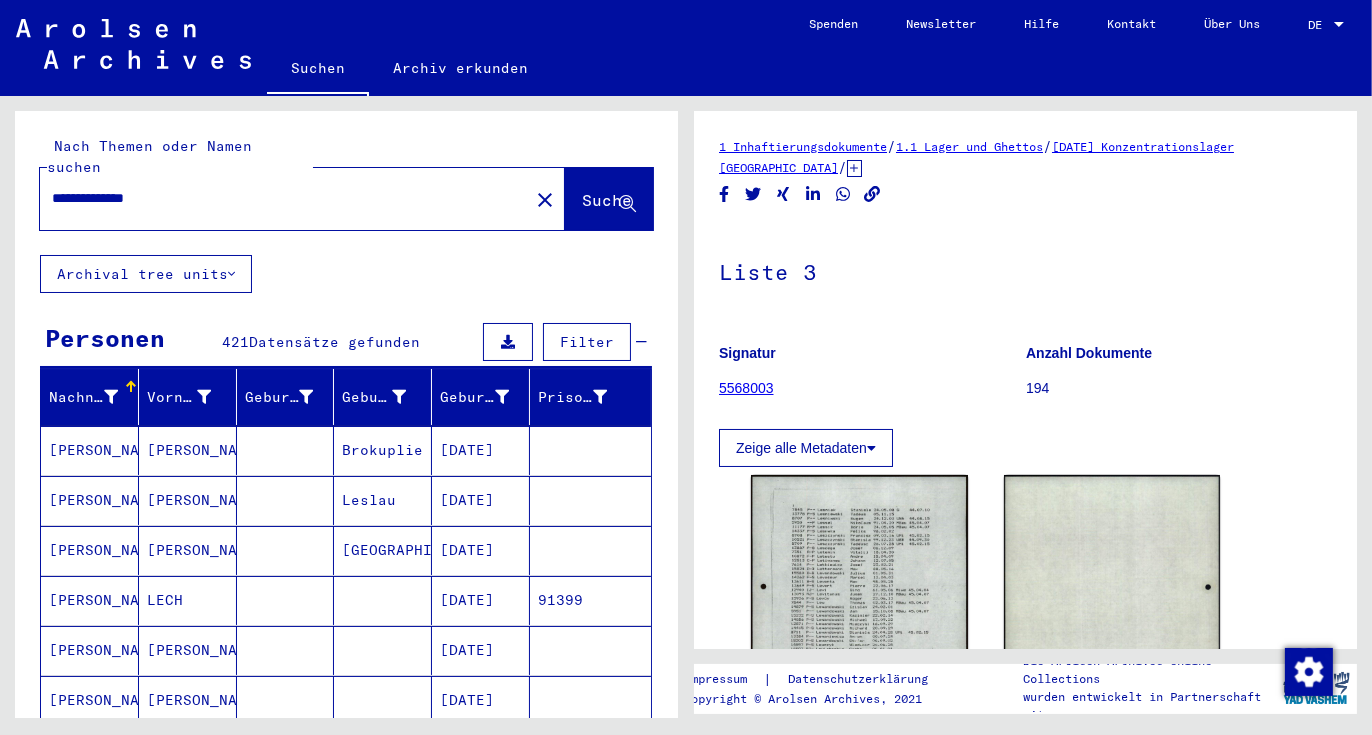 type on "**********" 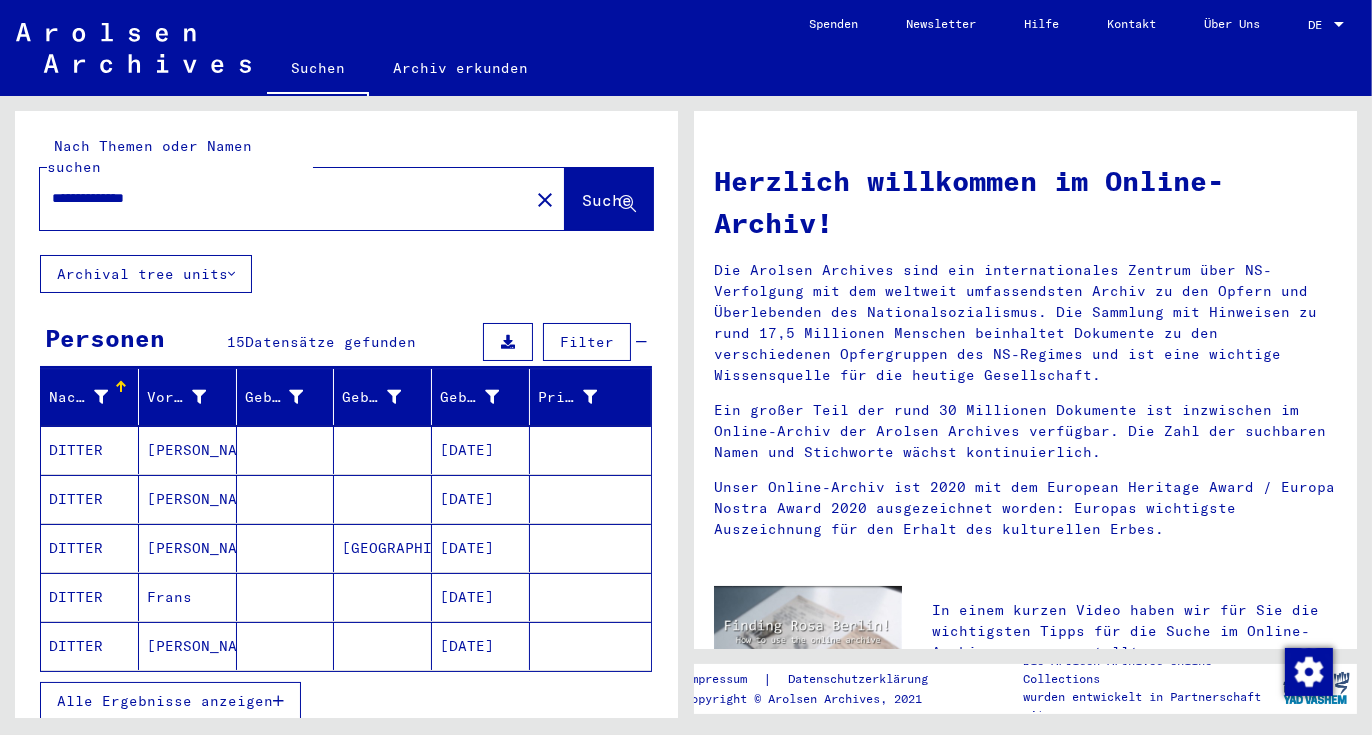 click on "Alle Ergebnisse anzeigen" at bounding box center (165, 701) 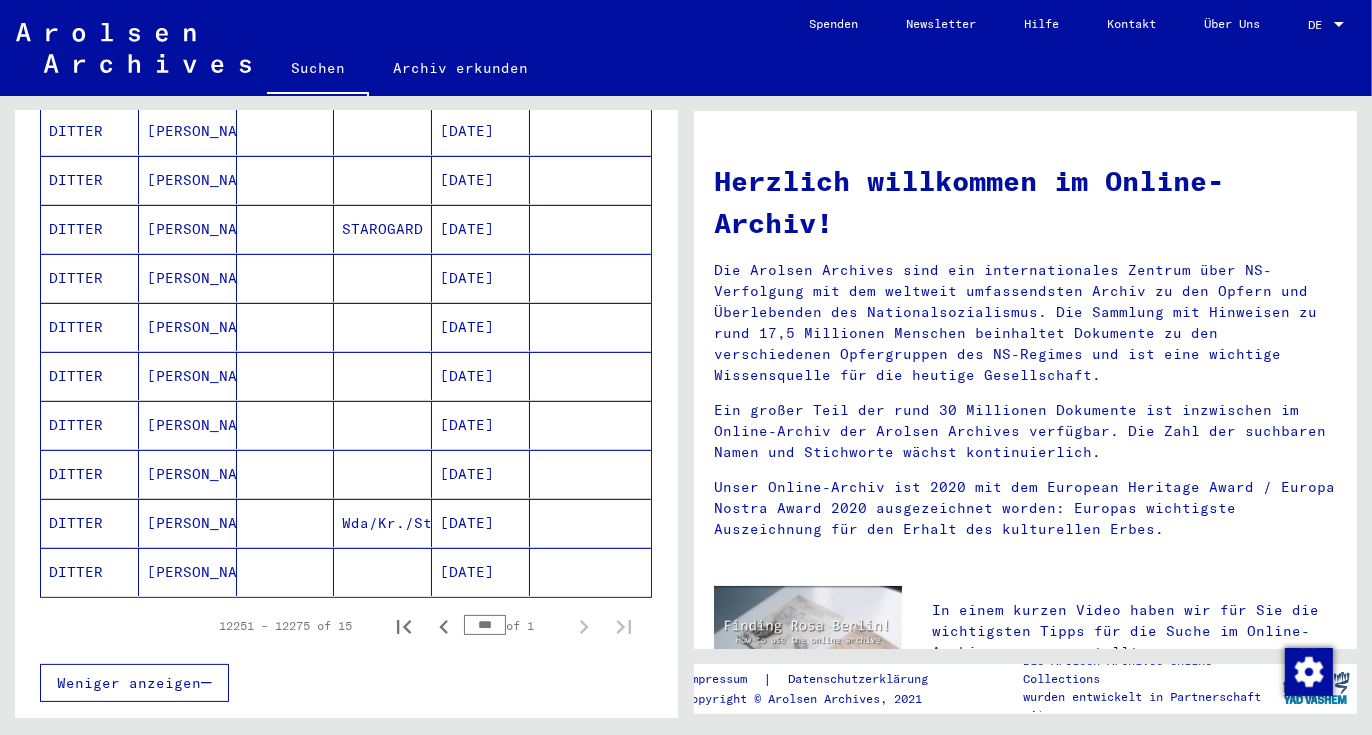 scroll, scrollTop: 566, scrollLeft: 0, axis: vertical 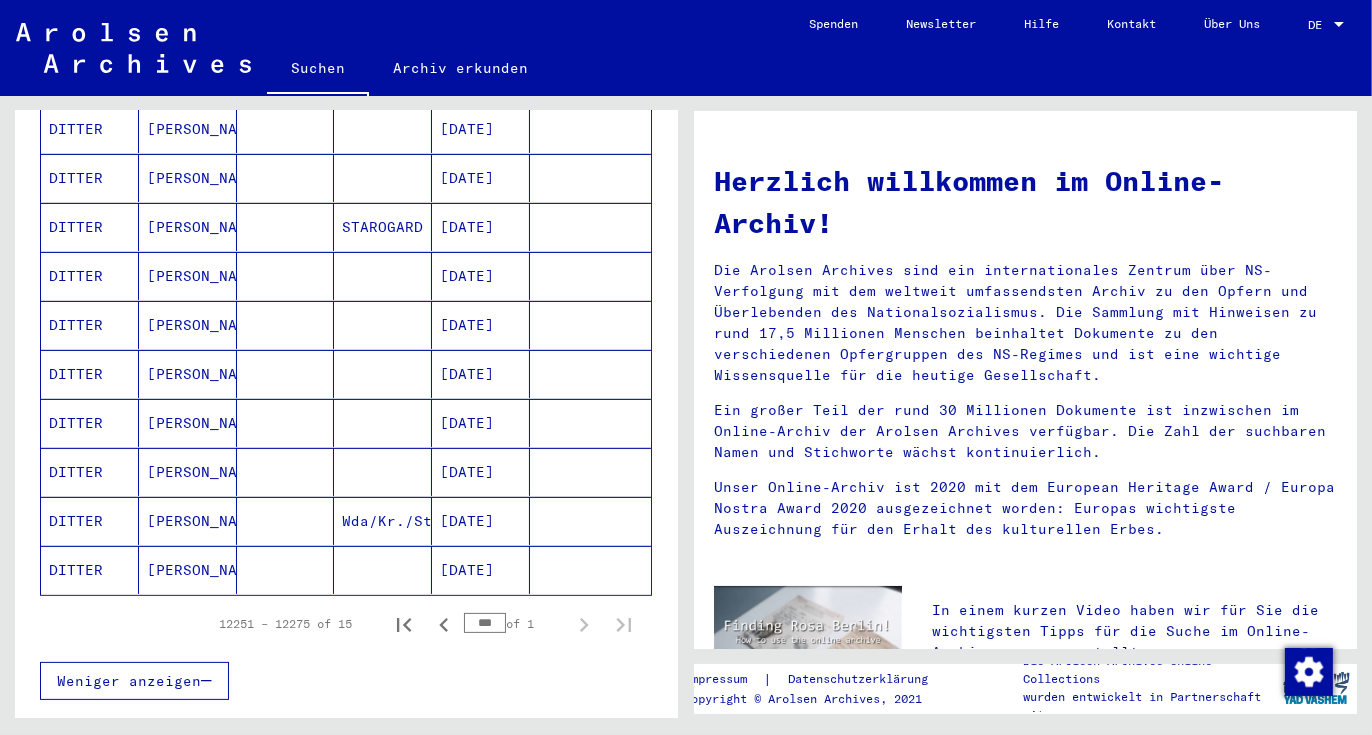 click on "DITTER" 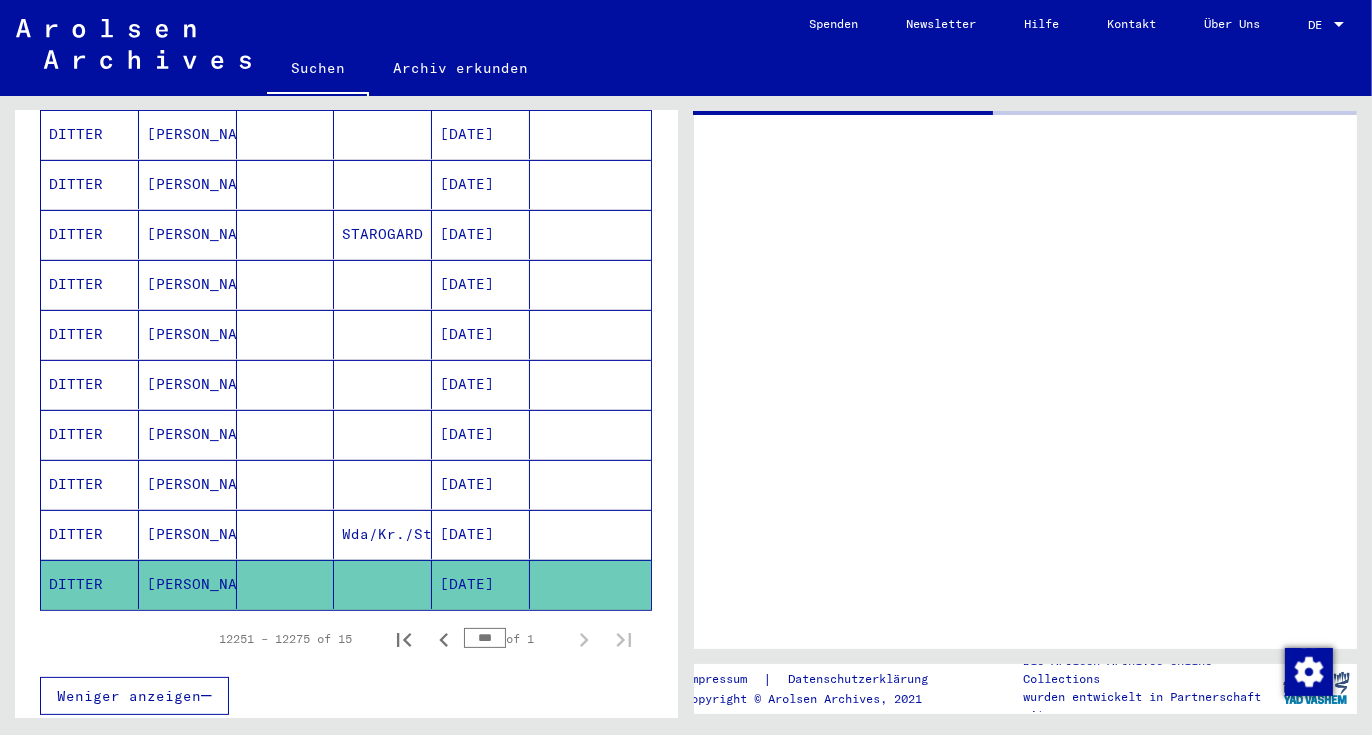 scroll, scrollTop: 570, scrollLeft: 0, axis: vertical 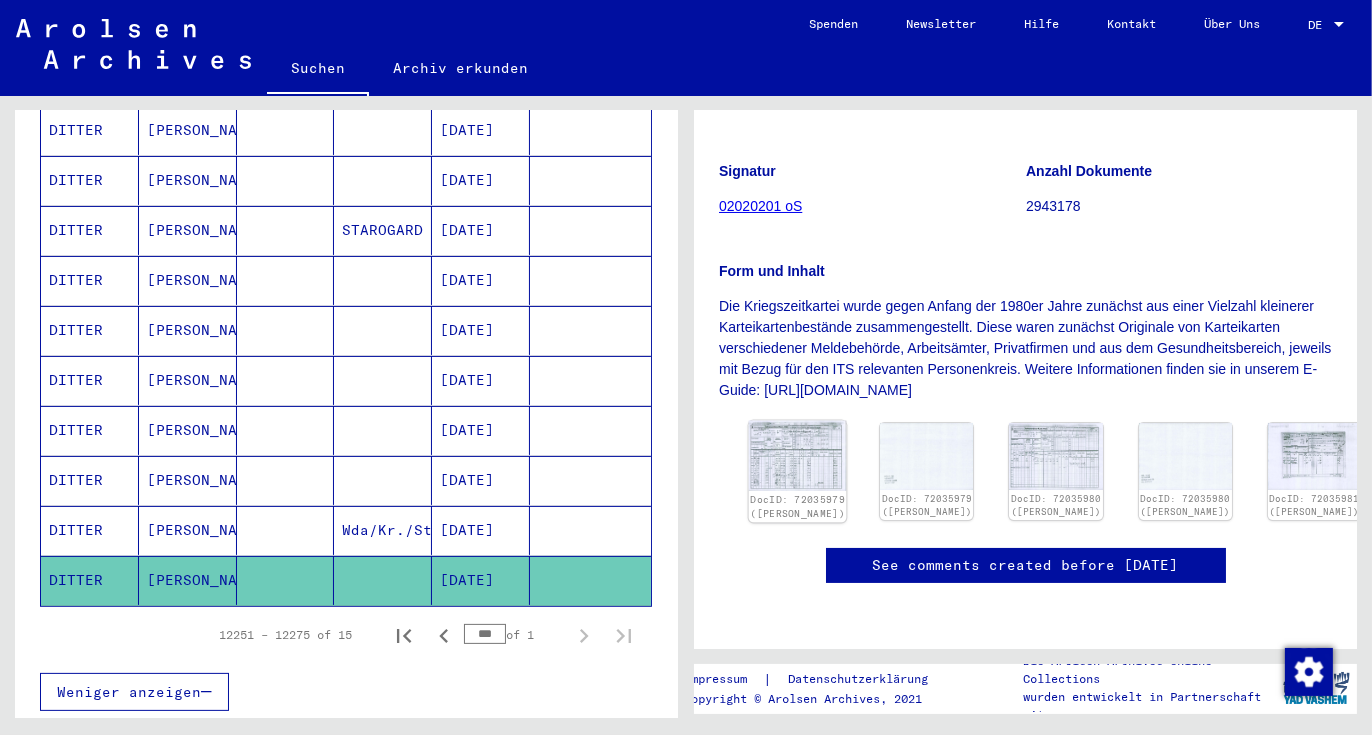 click on "DocID: 72035979 ([PERSON_NAME])" 